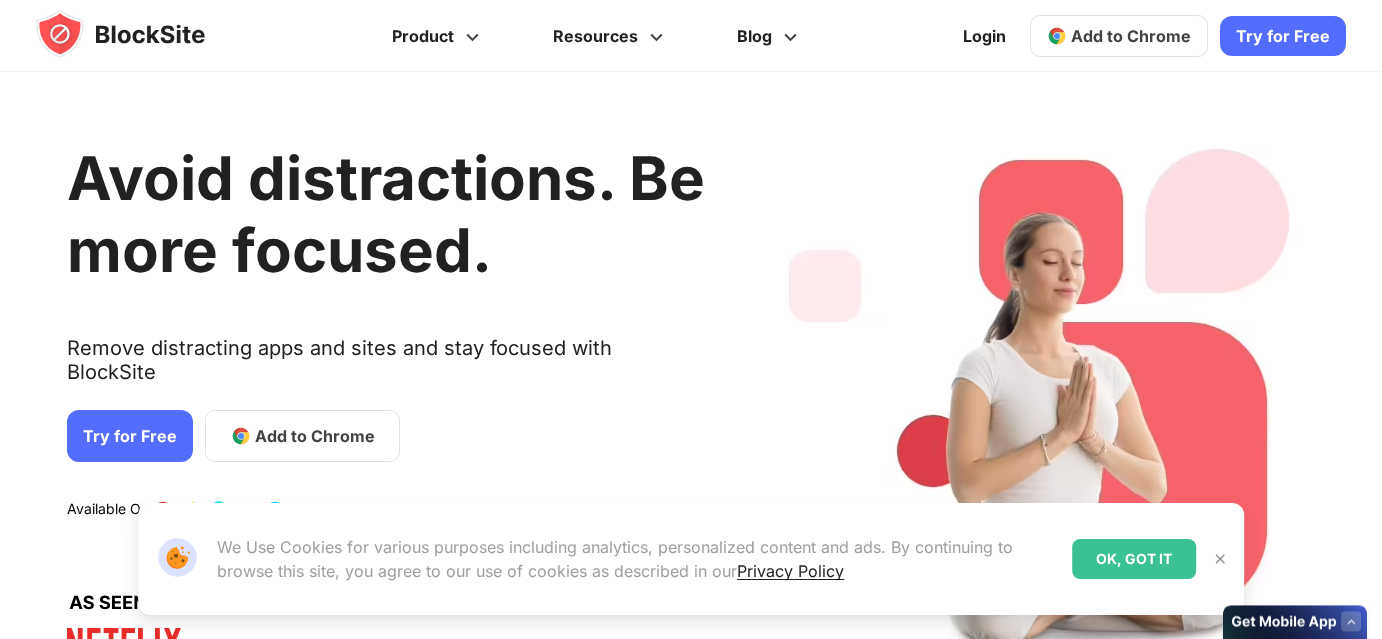 scroll, scrollTop: 0, scrollLeft: 0, axis: both 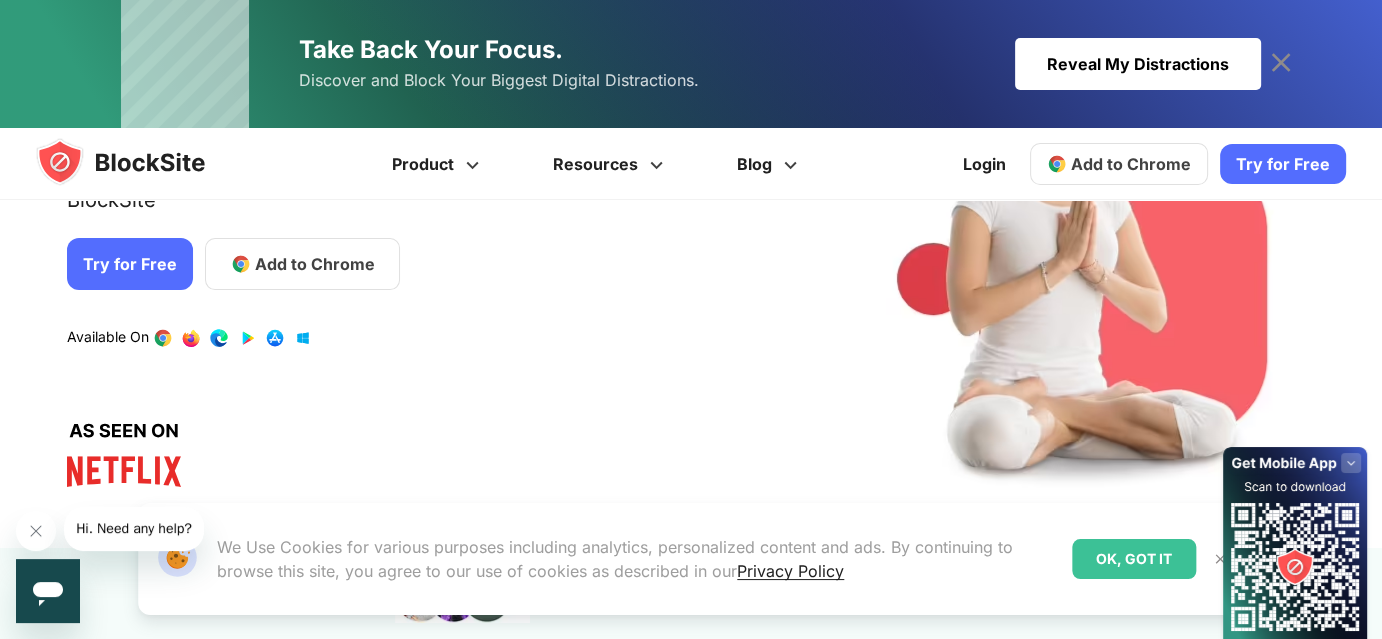 click at bounding box center (219, 338) 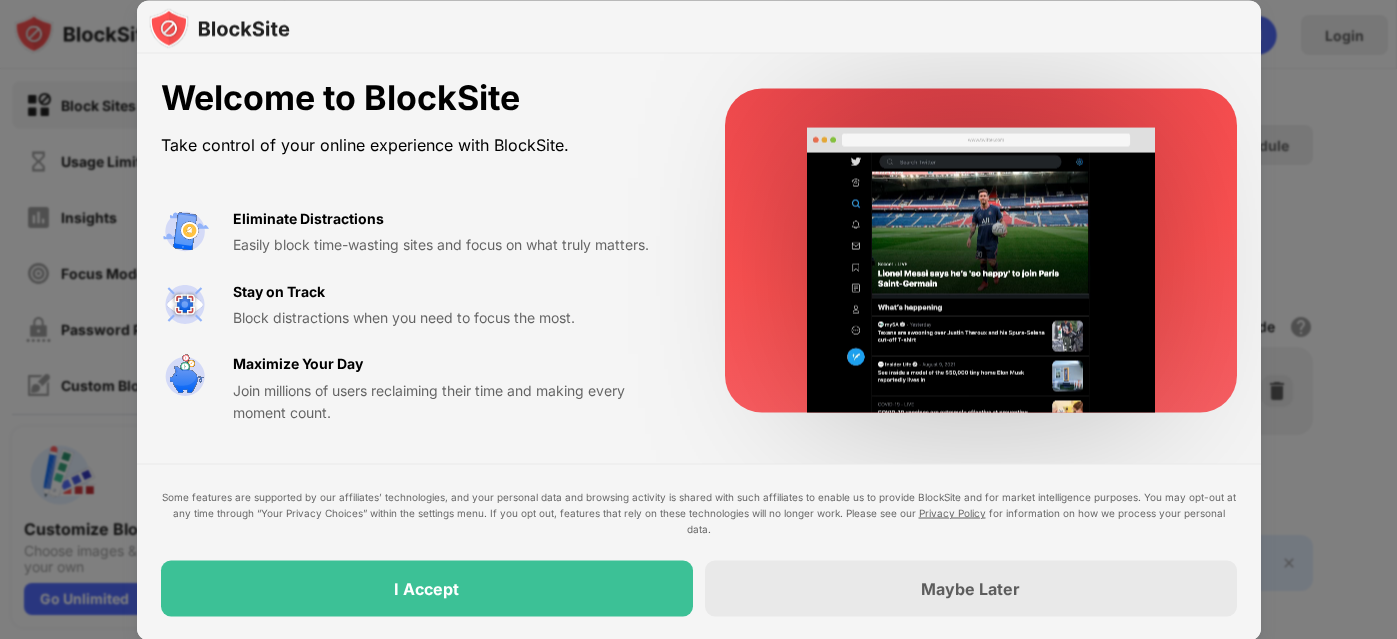 scroll, scrollTop: 0, scrollLeft: 0, axis: both 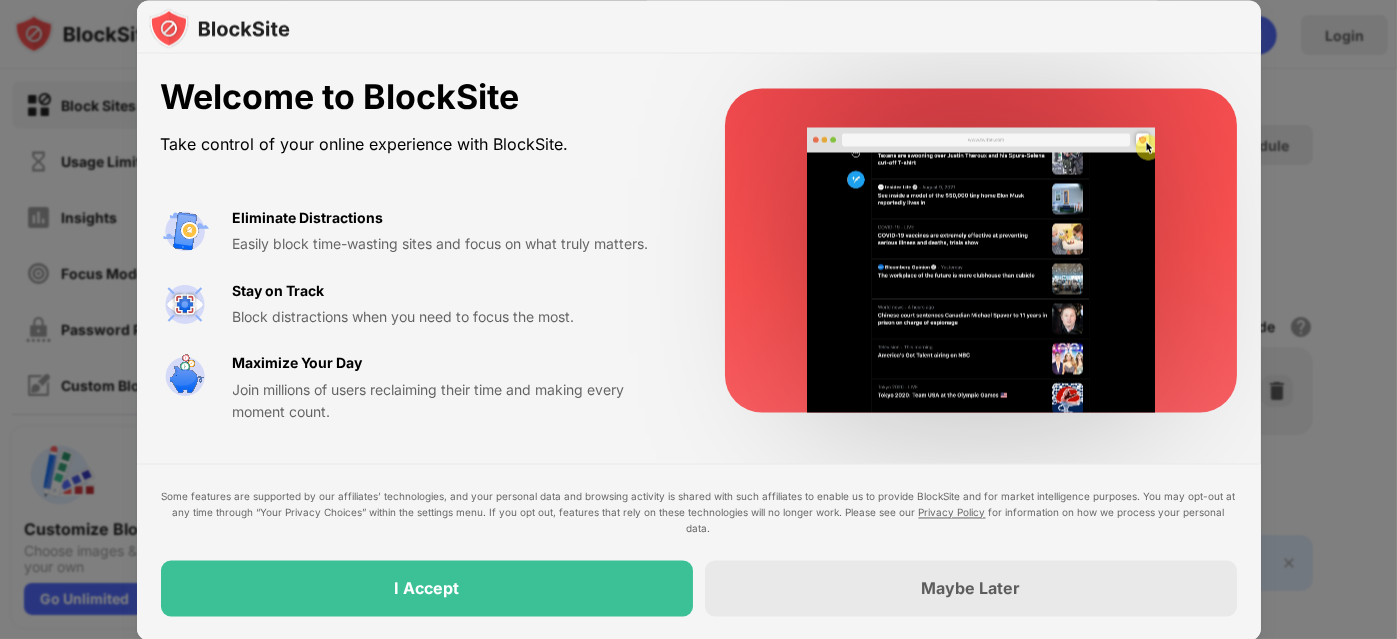 click on "I Accept" at bounding box center (427, 588) 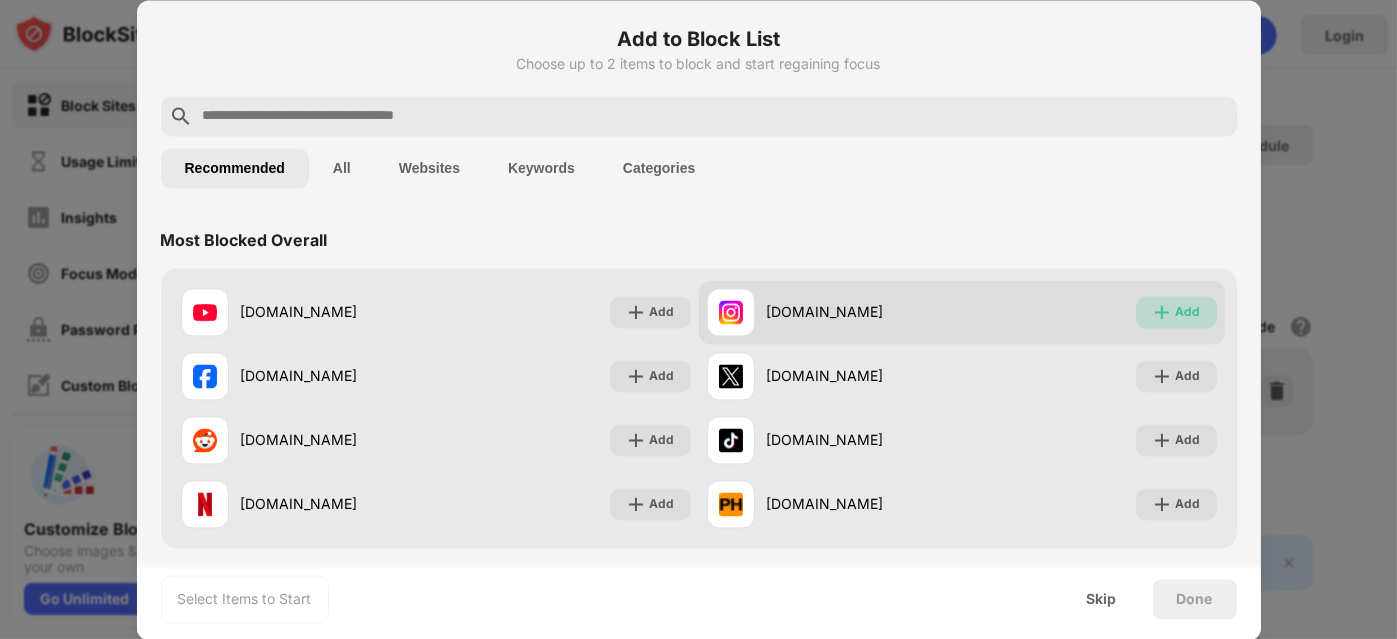 click at bounding box center (1162, 312) 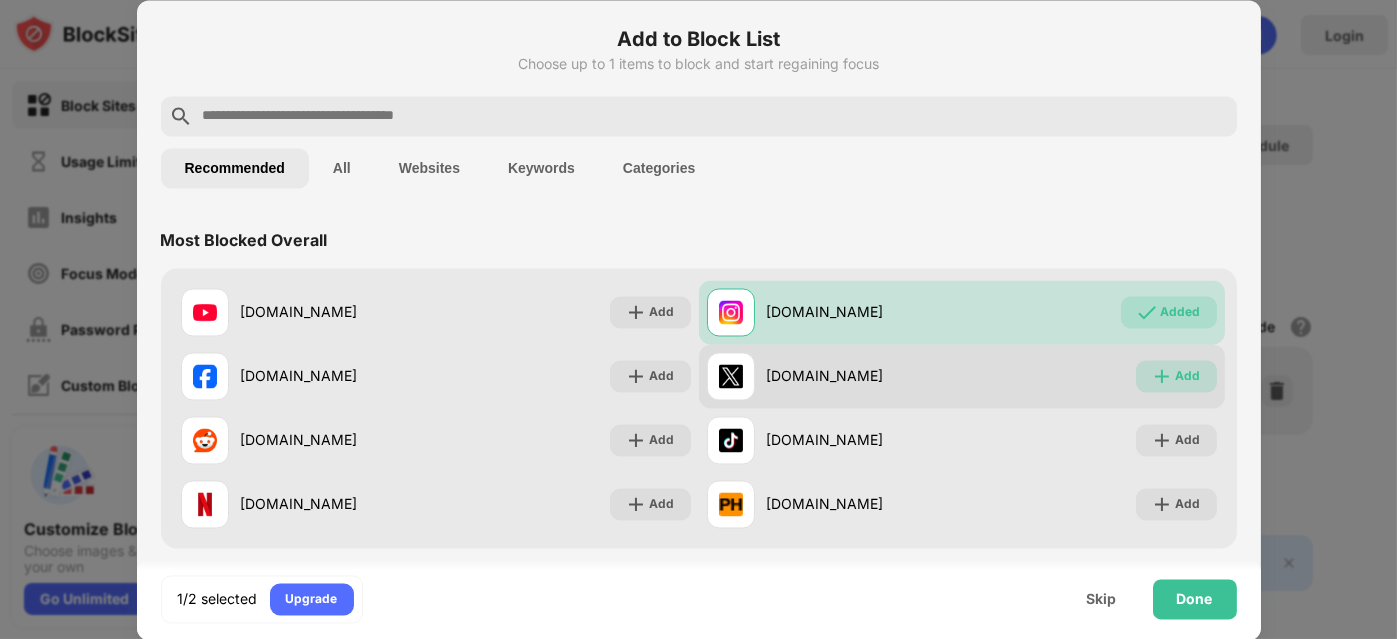 click on "Add" at bounding box center [1176, 376] 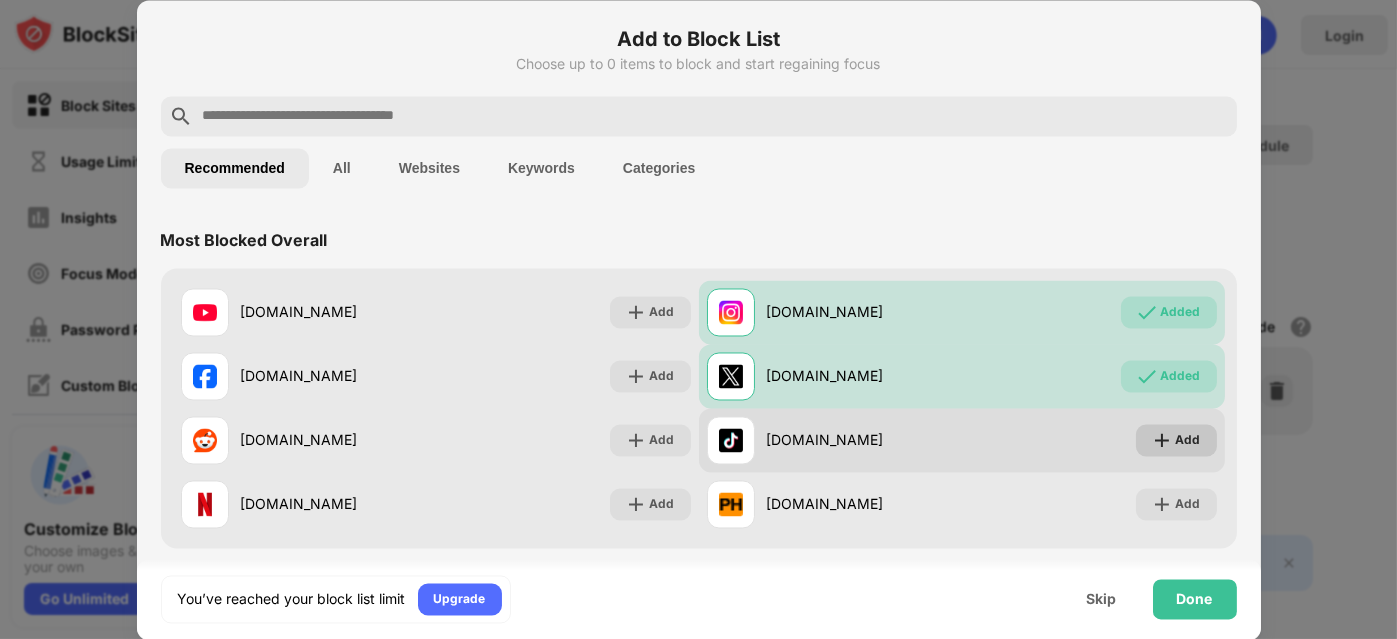 click on "Add" at bounding box center (1188, 440) 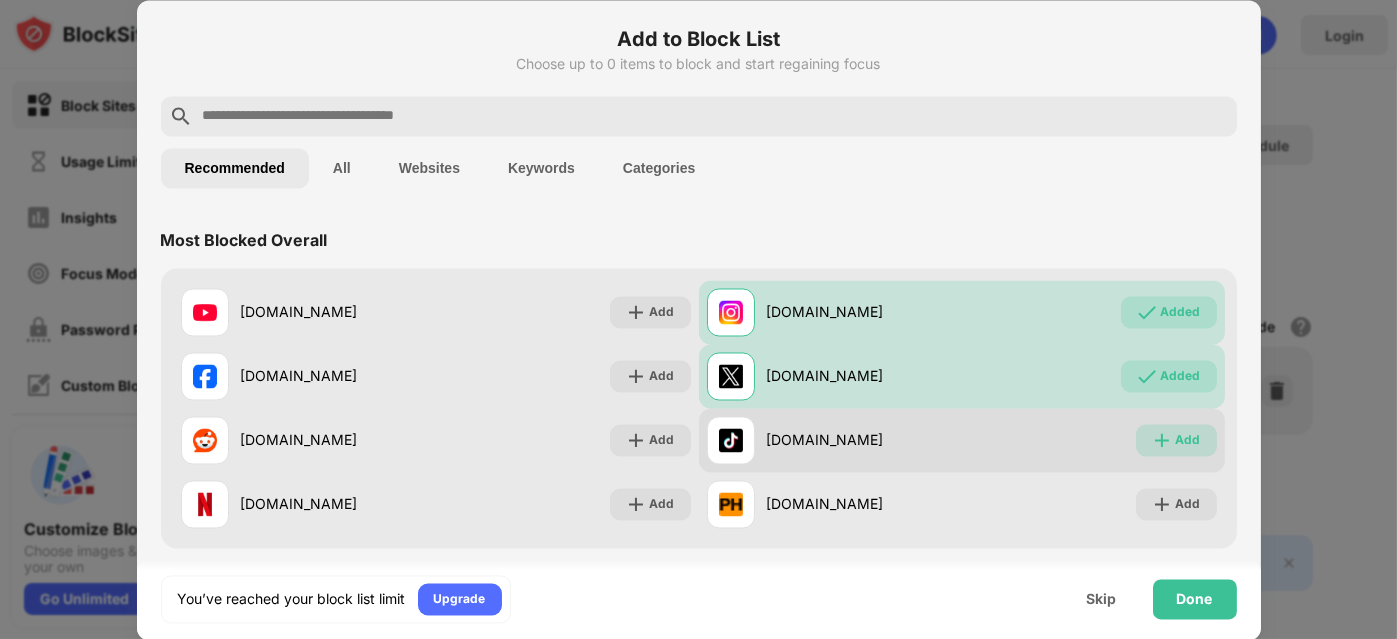 click on "Add" at bounding box center [1188, 440] 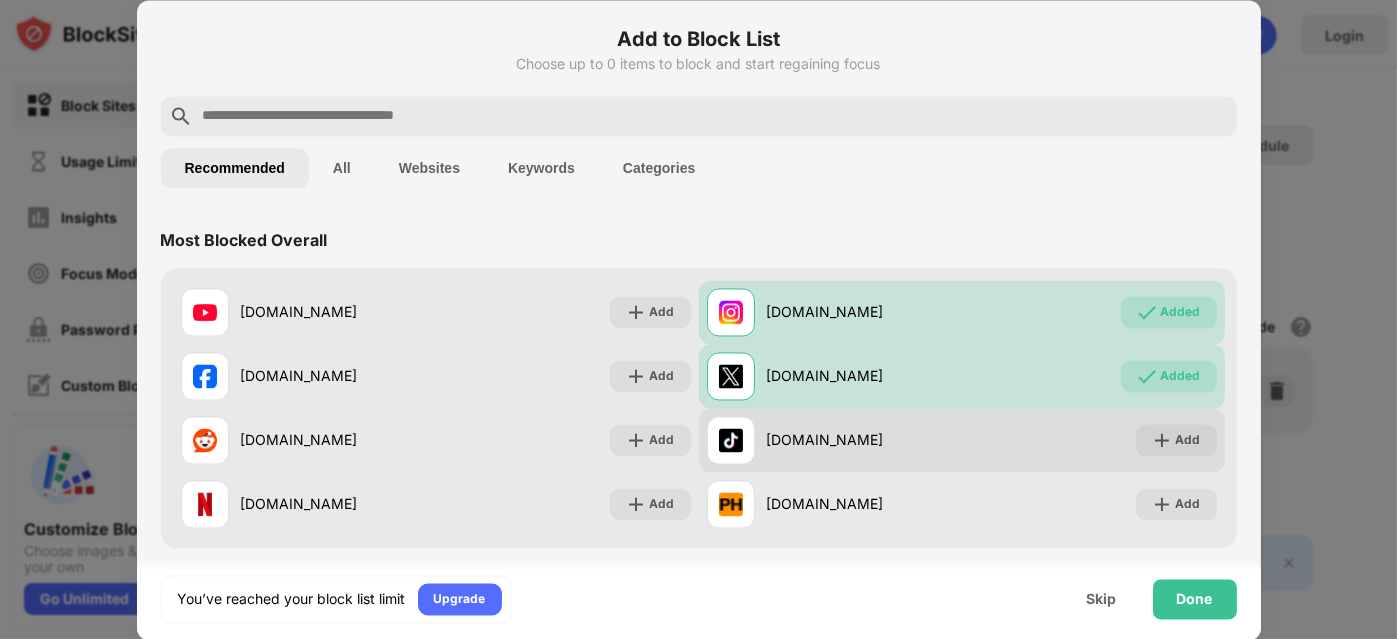 click on "[DOMAIN_NAME] Add" at bounding box center [962, 440] 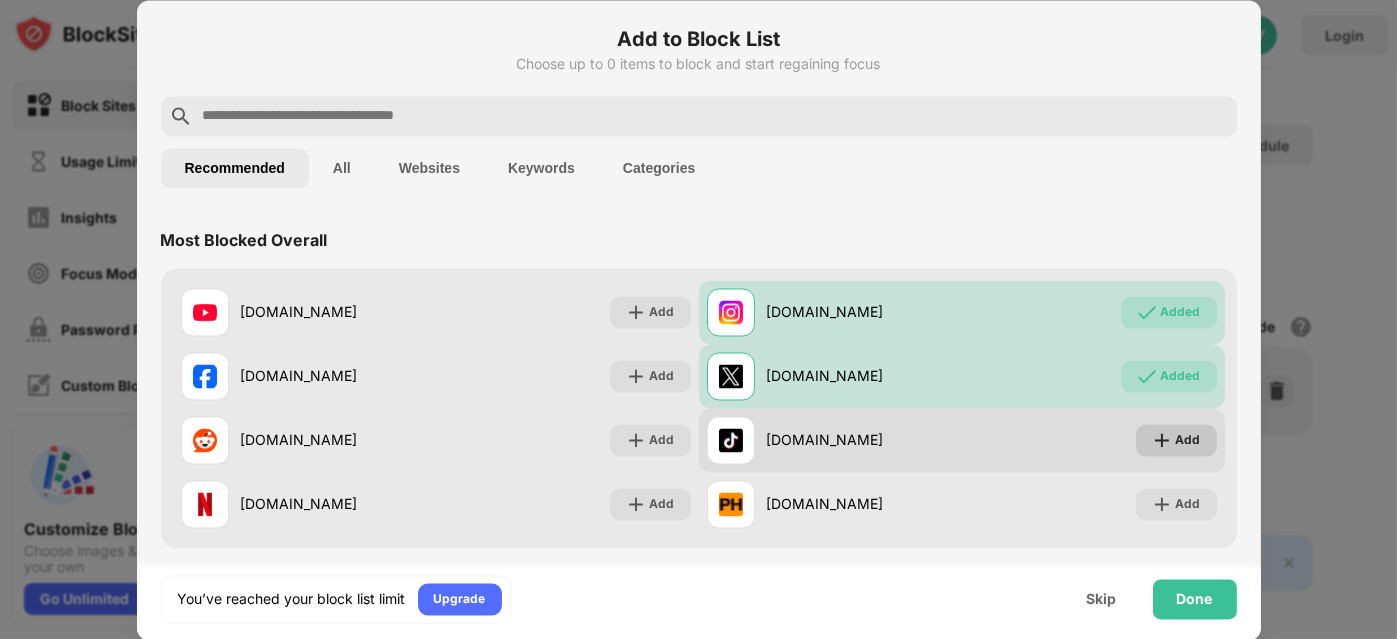 click on "Add" at bounding box center (1188, 440) 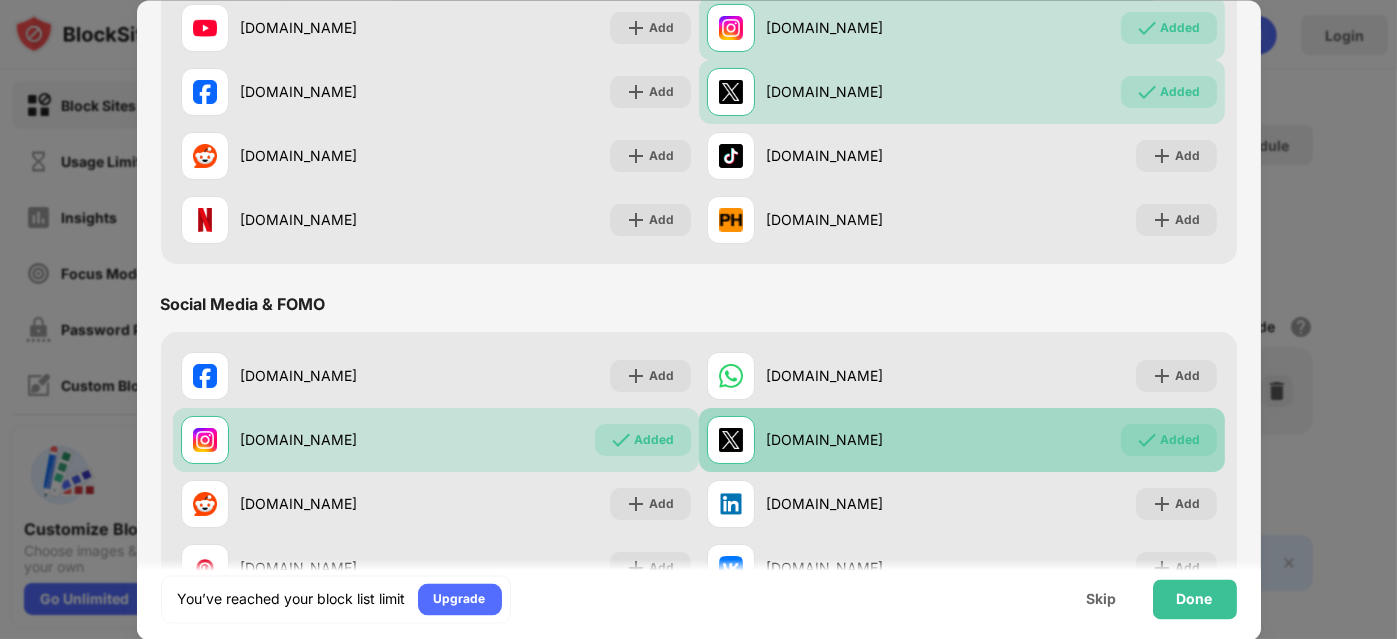 scroll, scrollTop: 300, scrollLeft: 0, axis: vertical 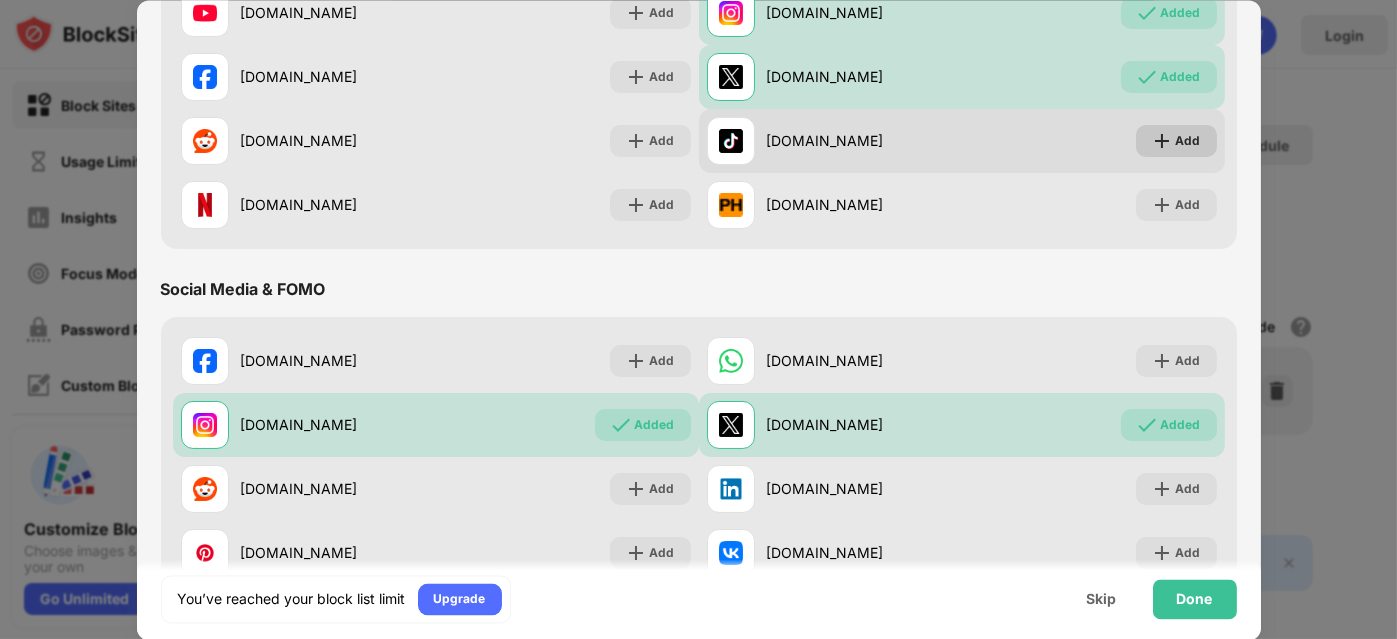 click on "Add" at bounding box center (1188, 140) 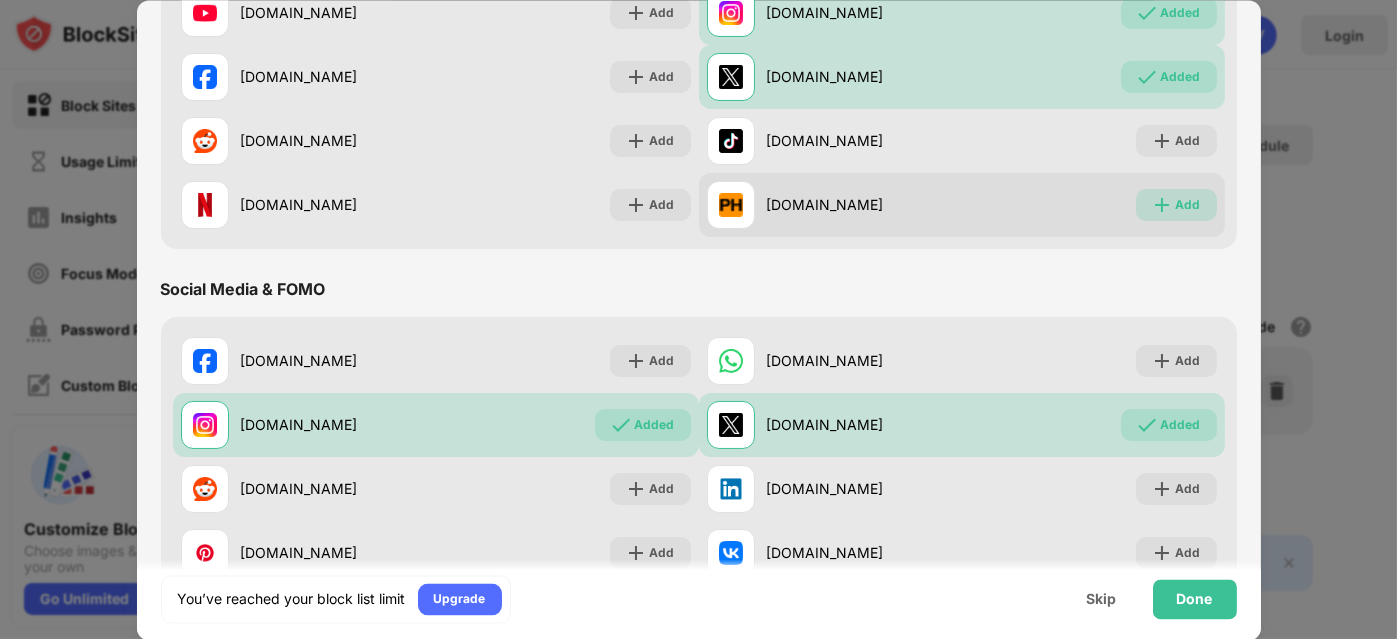 click on "Add" at bounding box center (1176, 204) 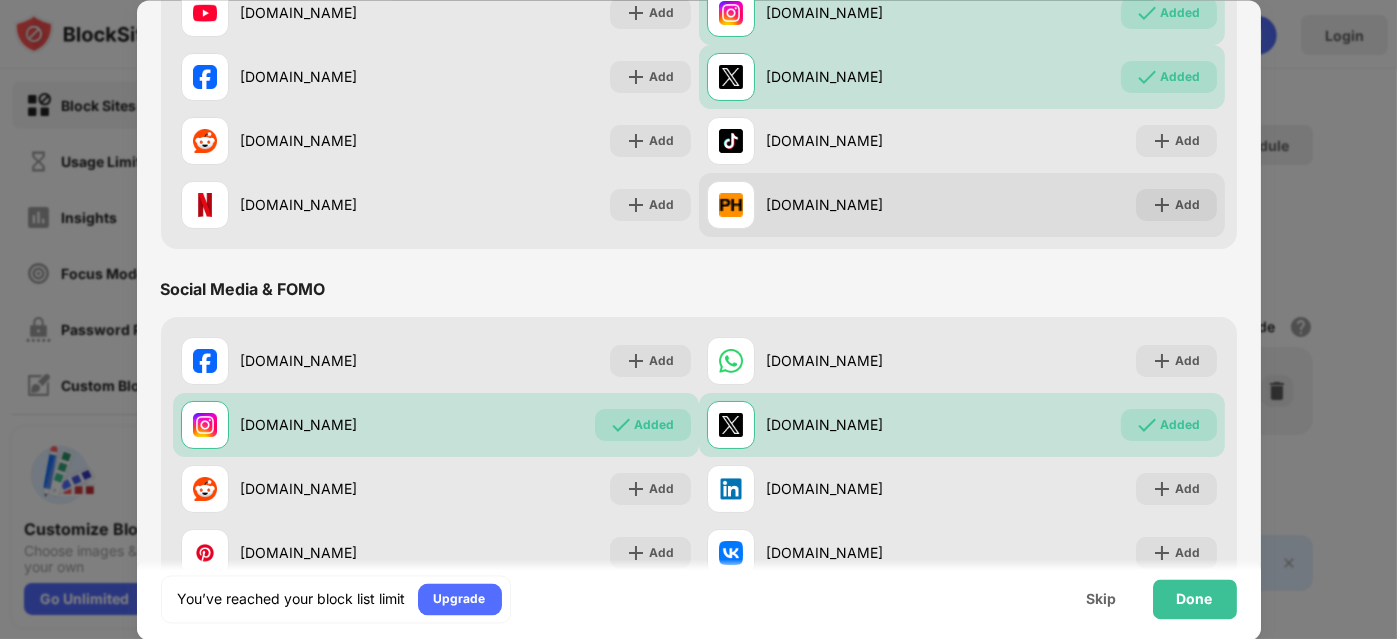 click on "Add" at bounding box center [1188, 204] 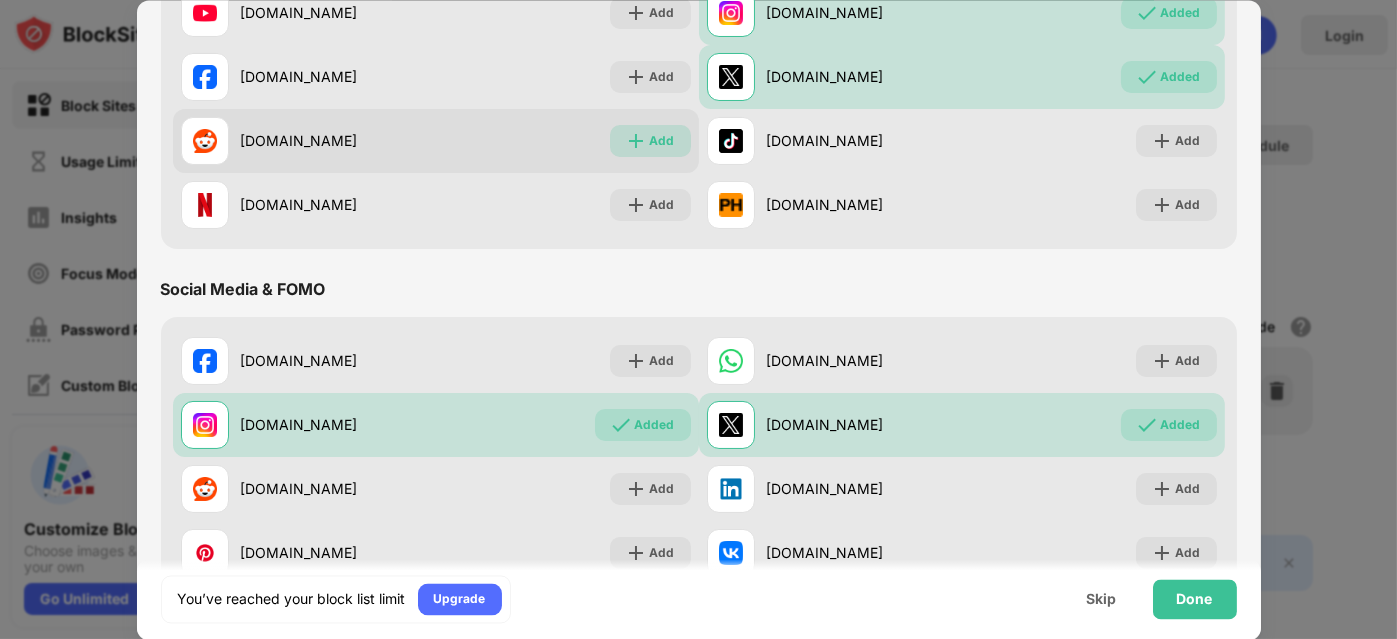click at bounding box center [636, 140] 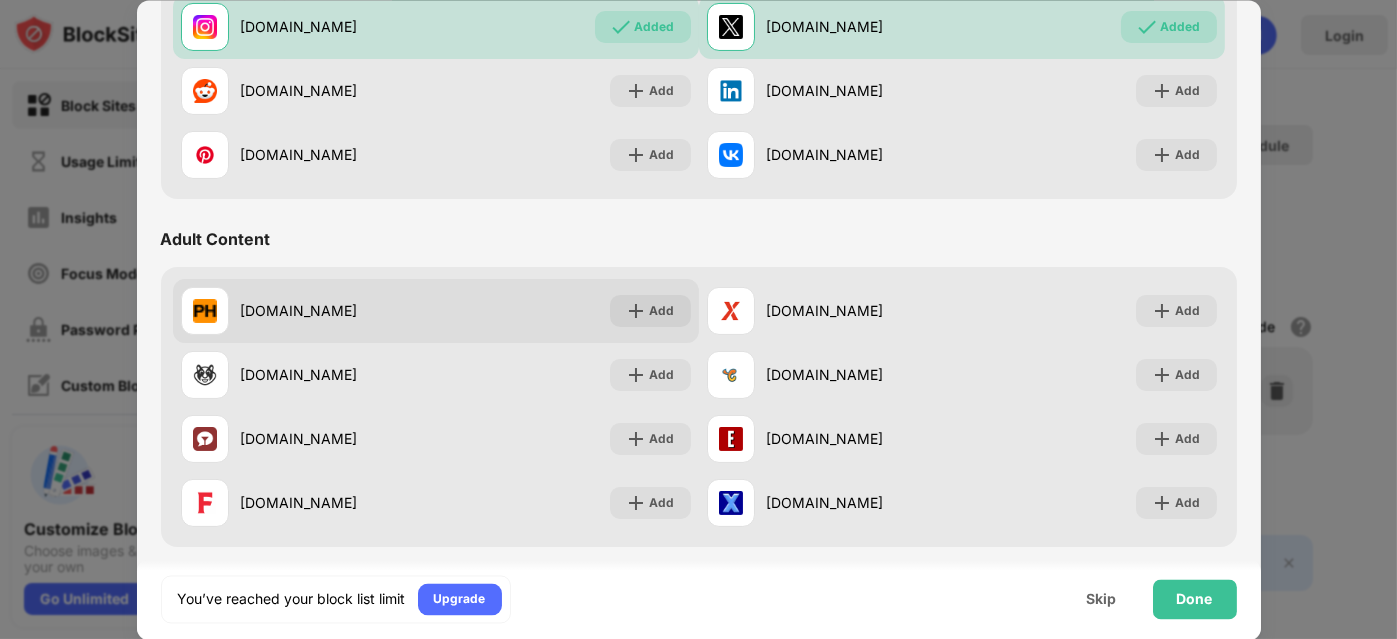 scroll, scrollTop: 700, scrollLeft: 0, axis: vertical 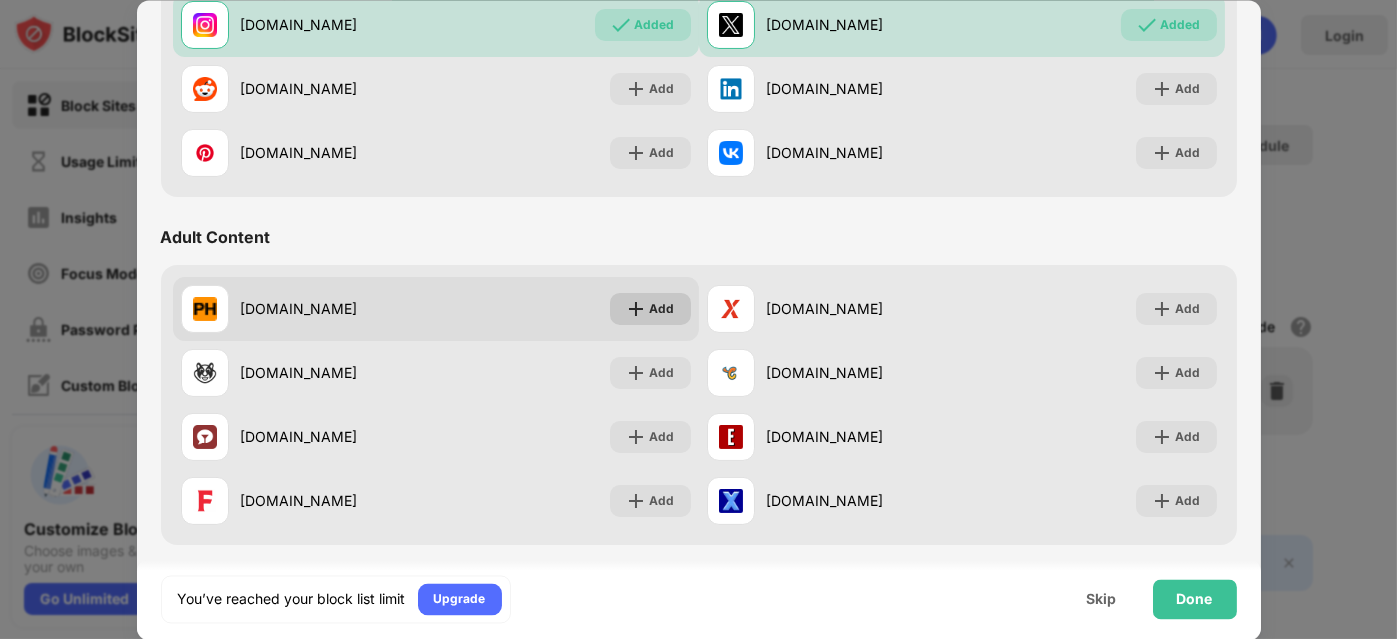 click at bounding box center (636, 308) 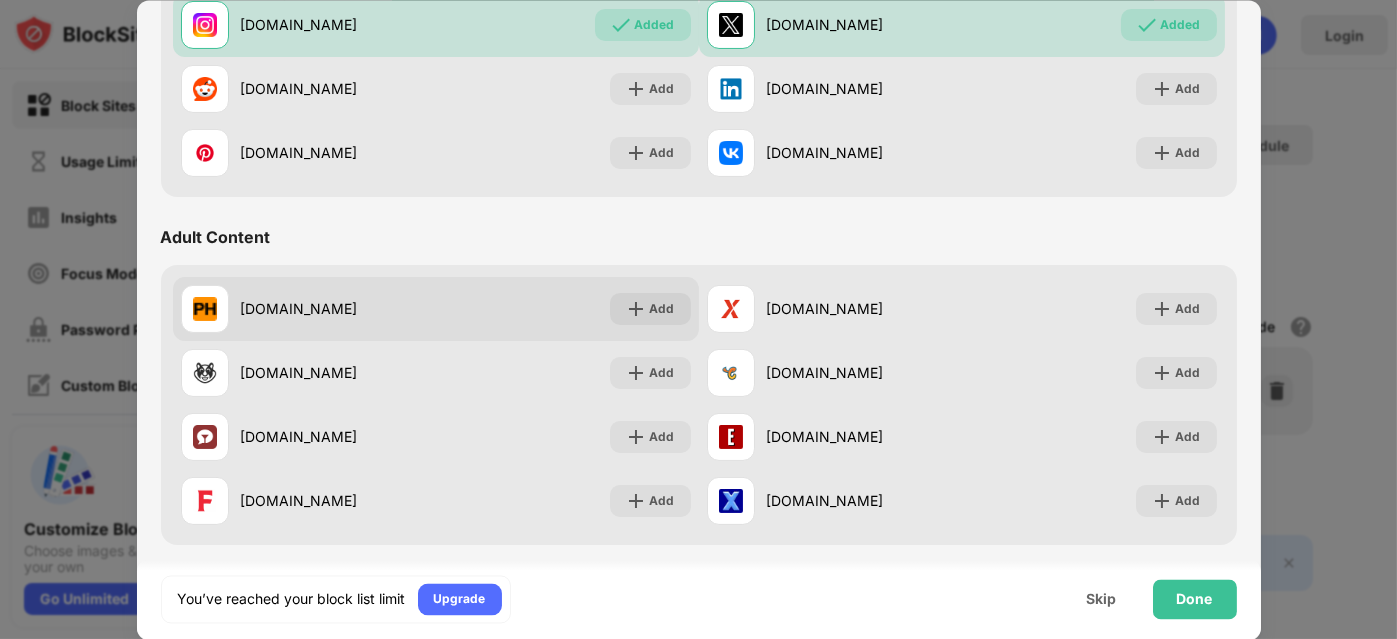 click at bounding box center (636, 308) 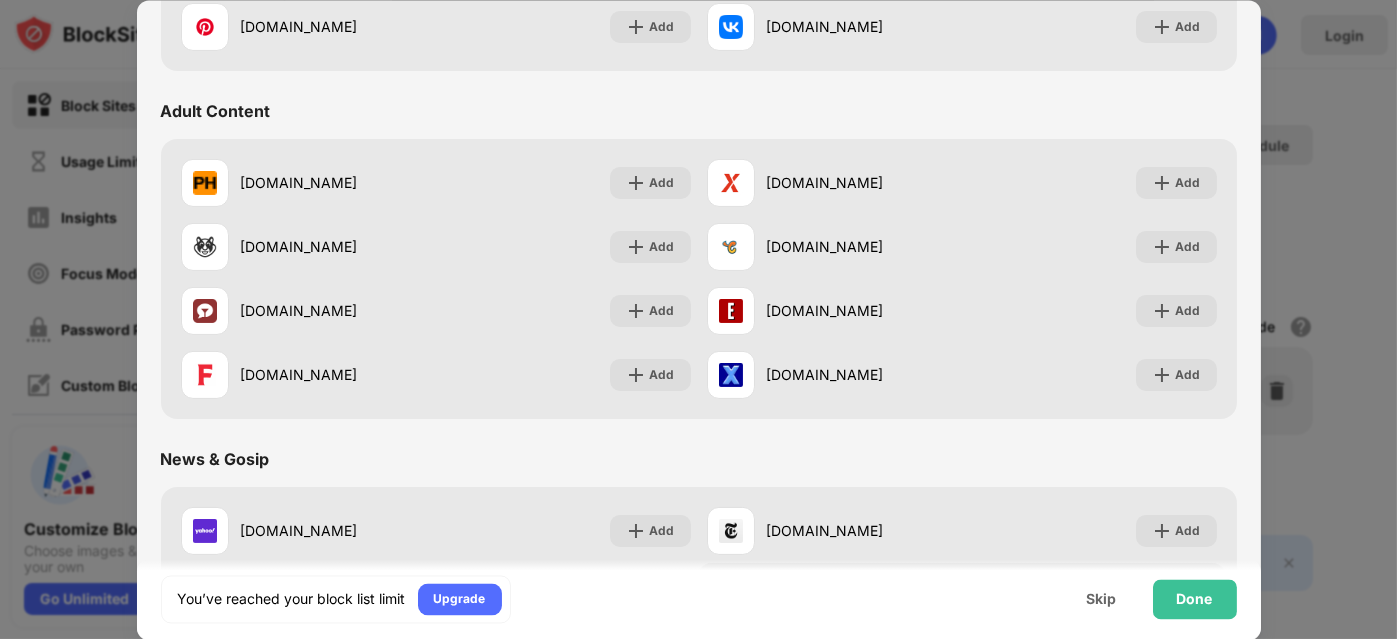 scroll, scrollTop: 1100, scrollLeft: 0, axis: vertical 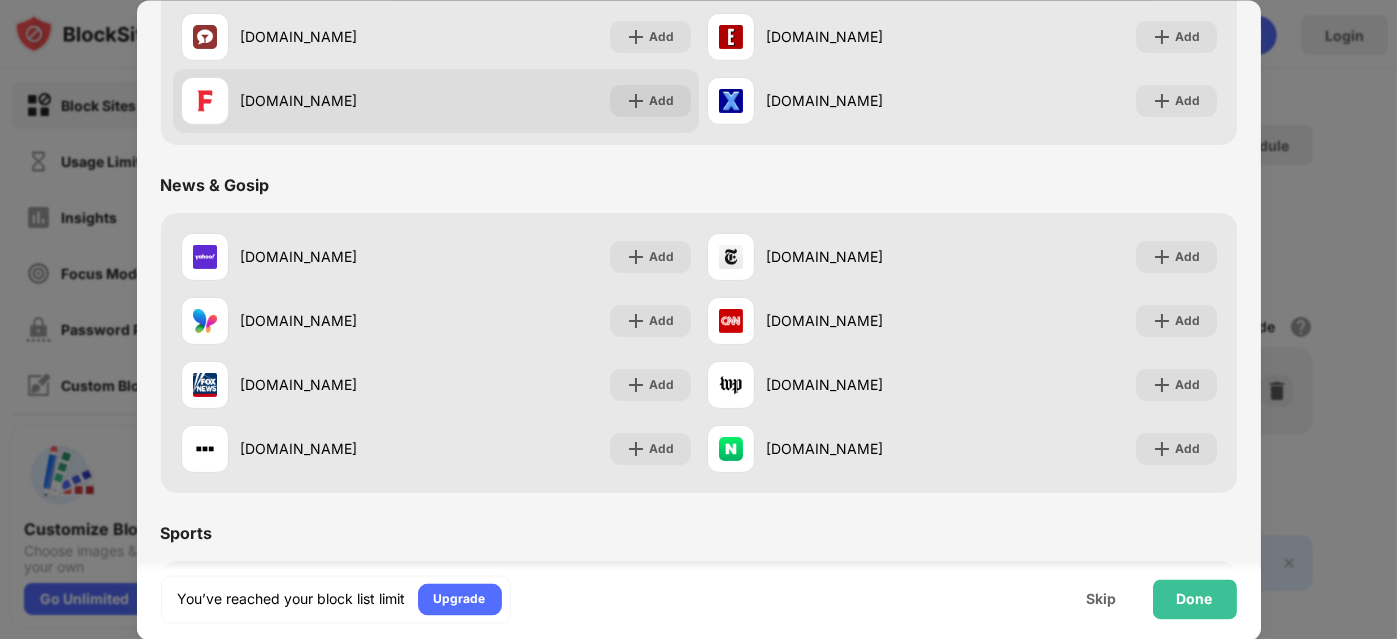 click on "[DOMAIN_NAME] Add" at bounding box center [436, 100] 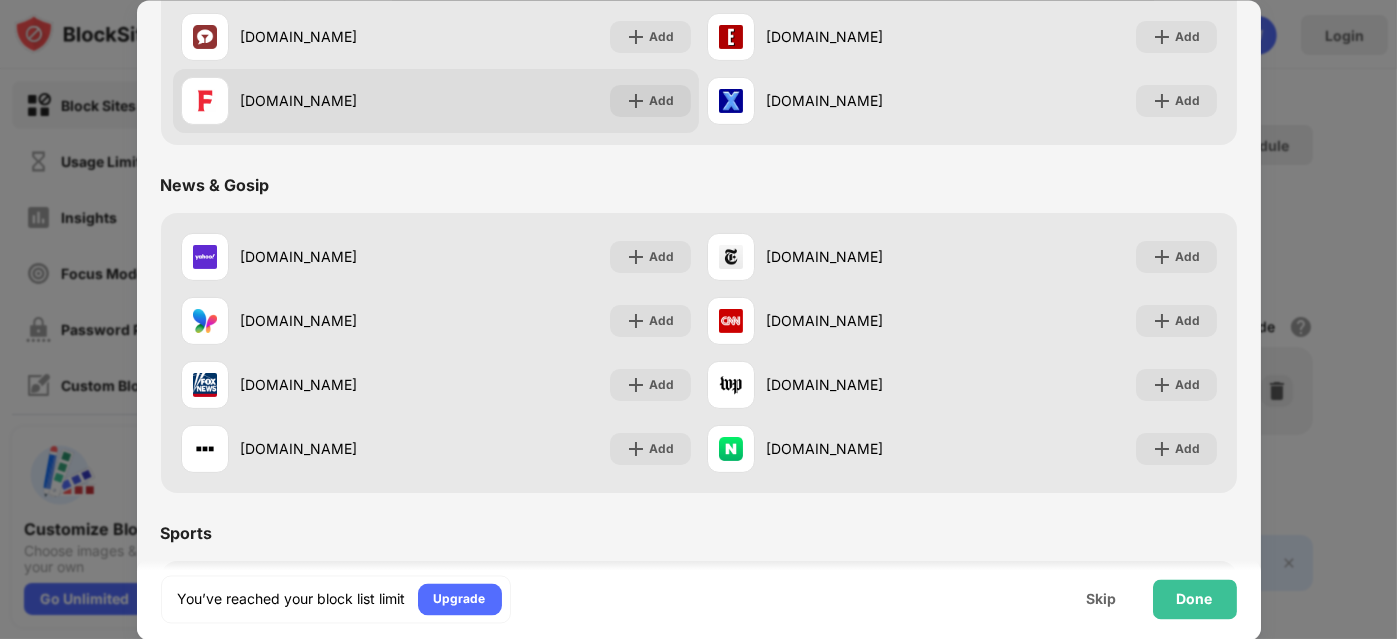 click on "[DOMAIN_NAME] Add" at bounding box center (436, 100) 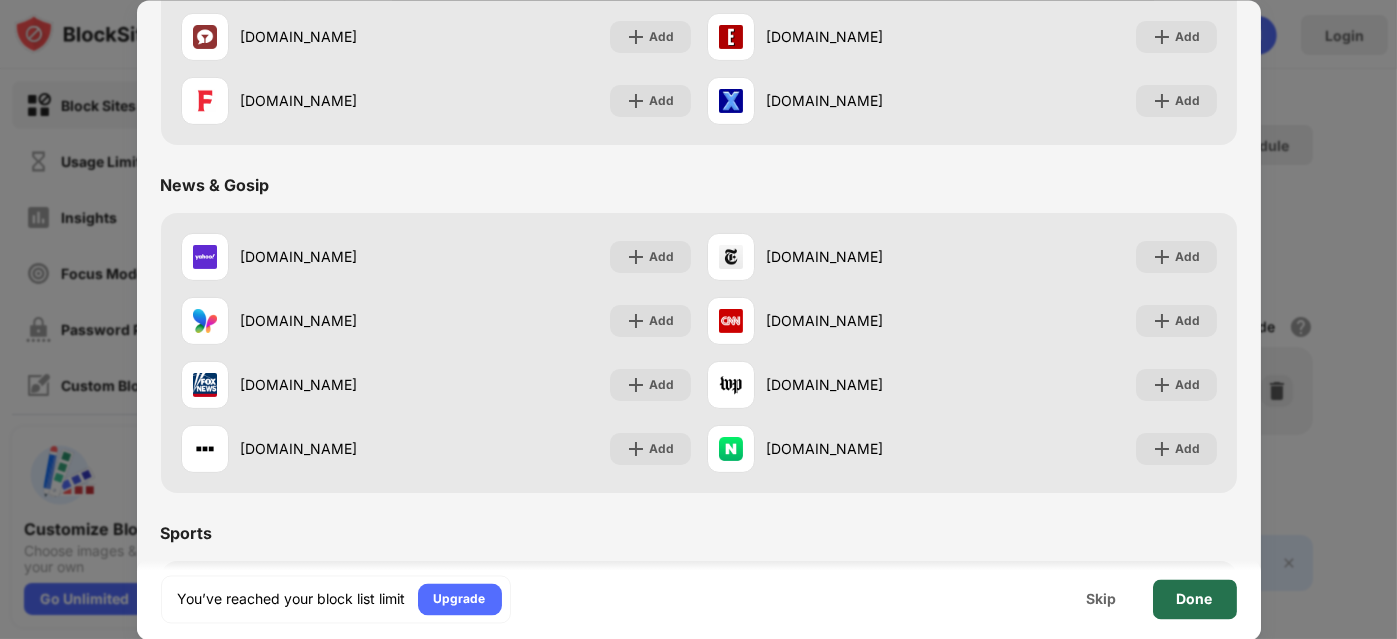 click on "Done" at bounding box center [1195, 599] 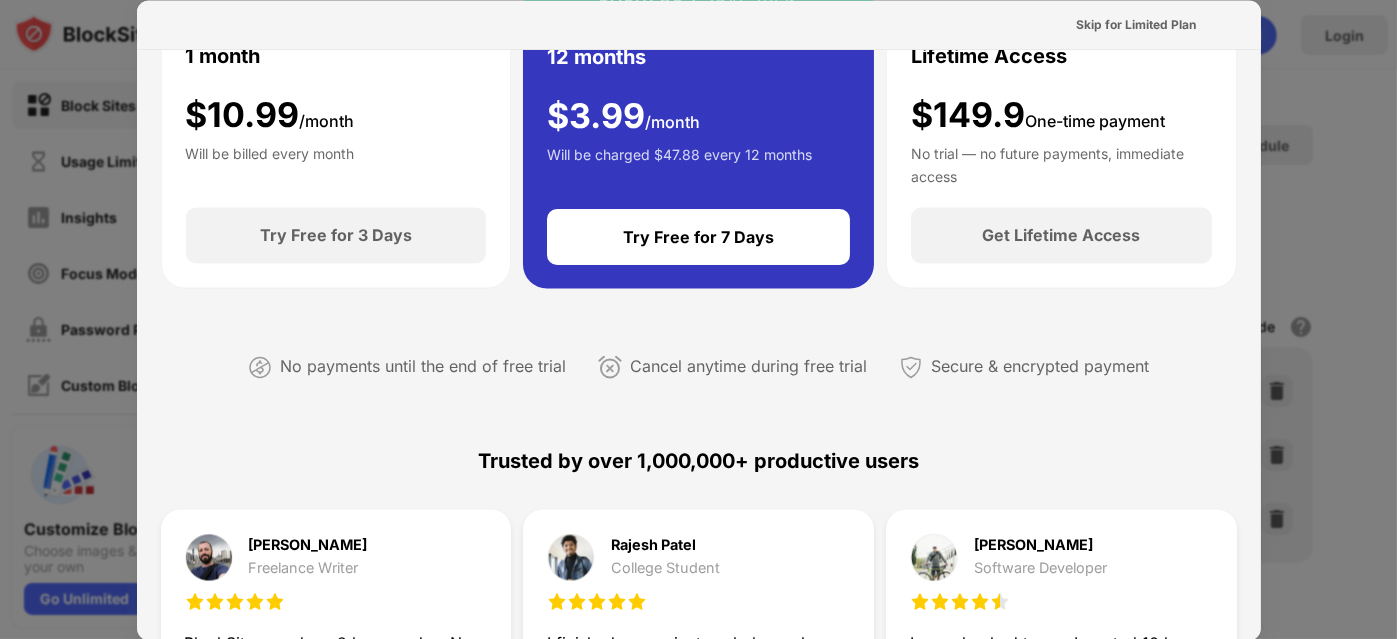 scroll, scrollTop: 200, scrollLeft: 0, axis: vertical 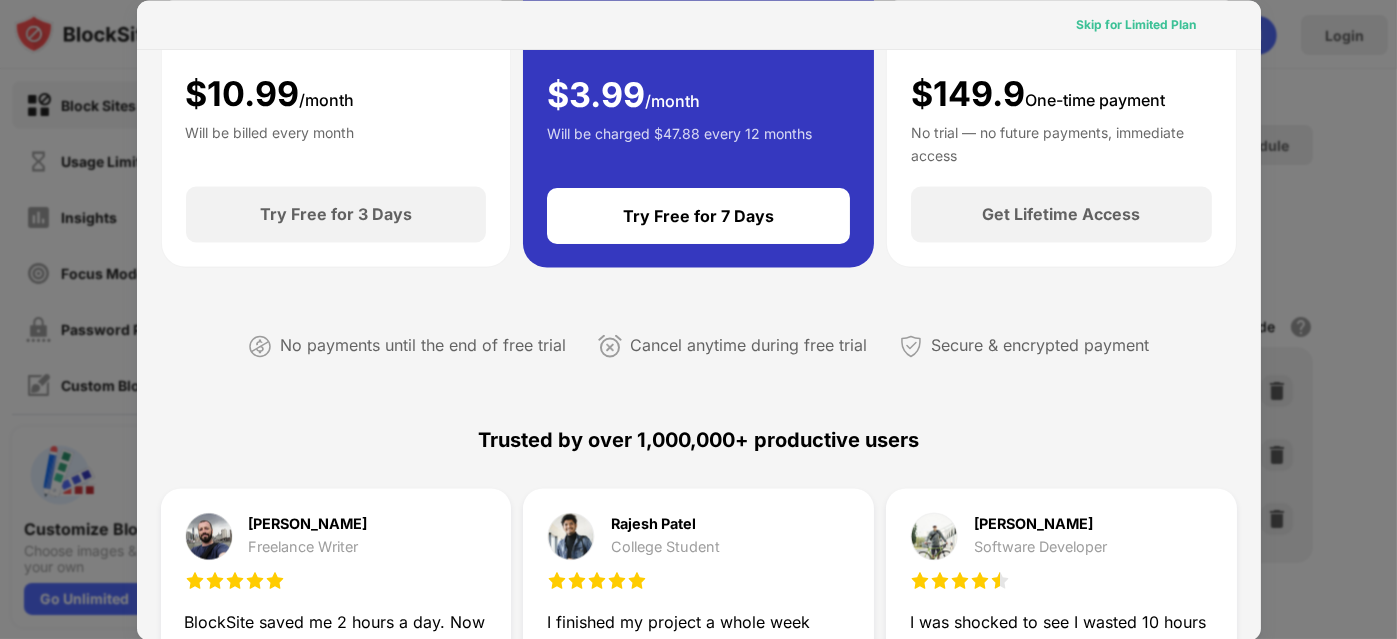 click on "Skip for Limited Plan" at bounding box center (1137, 24) 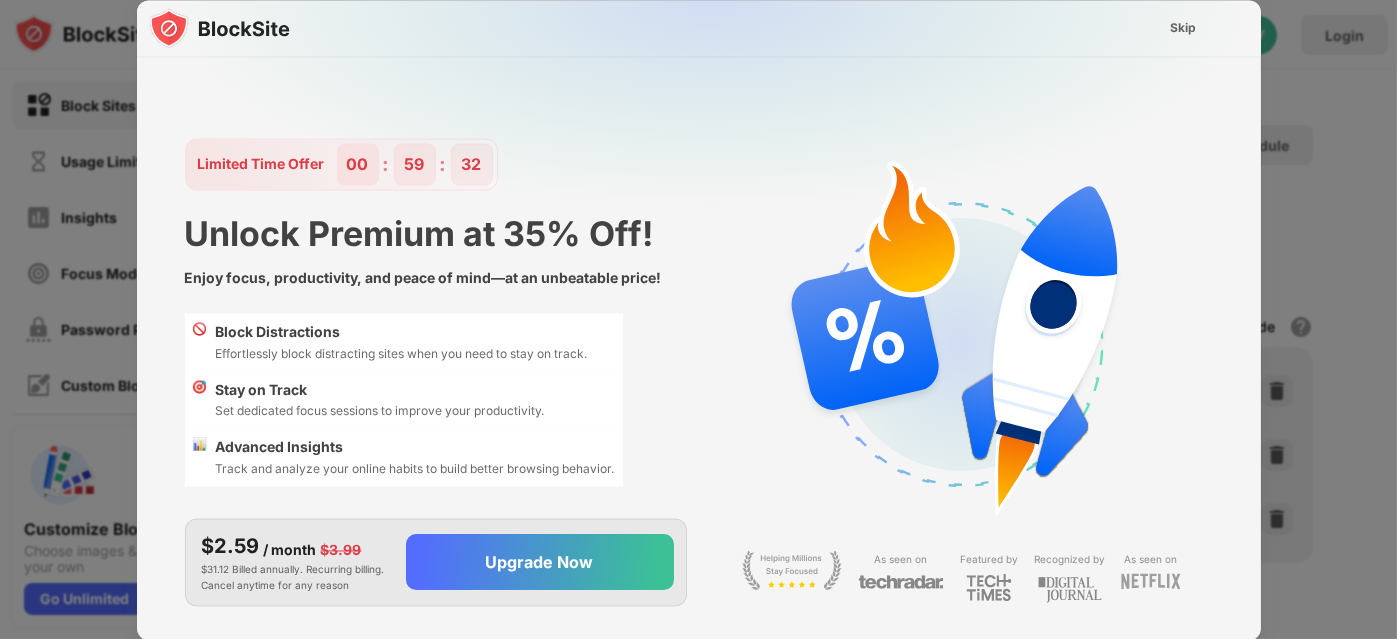 scroll, scrollTop: 0, scrollLeft: 0, axis: both 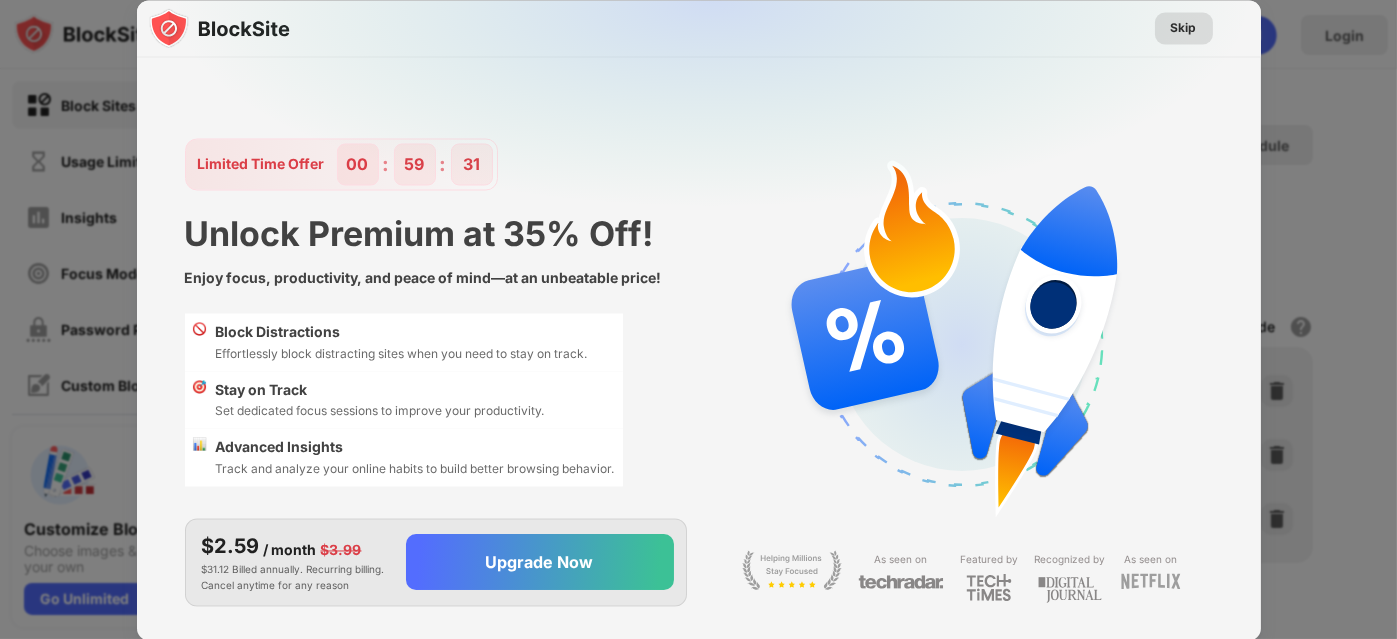 click on "Skip" at bounding box center (1184, 28) 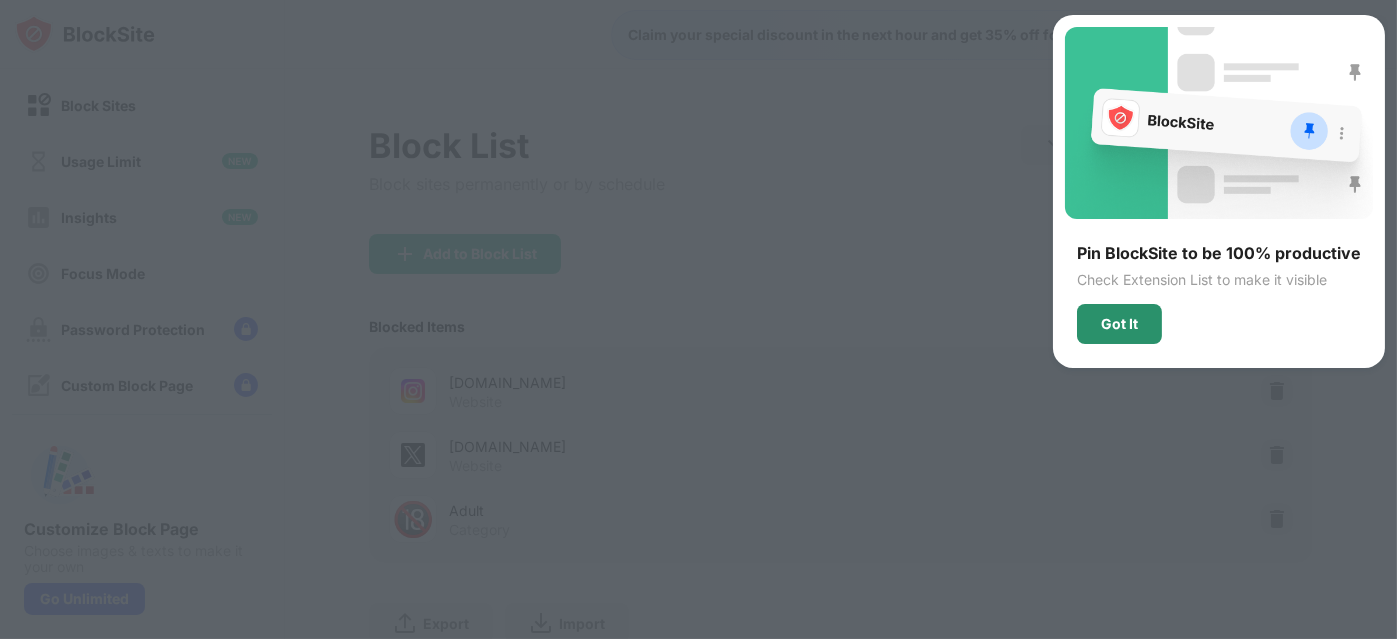 click on "Got It" at bounding box center [1119, 324] 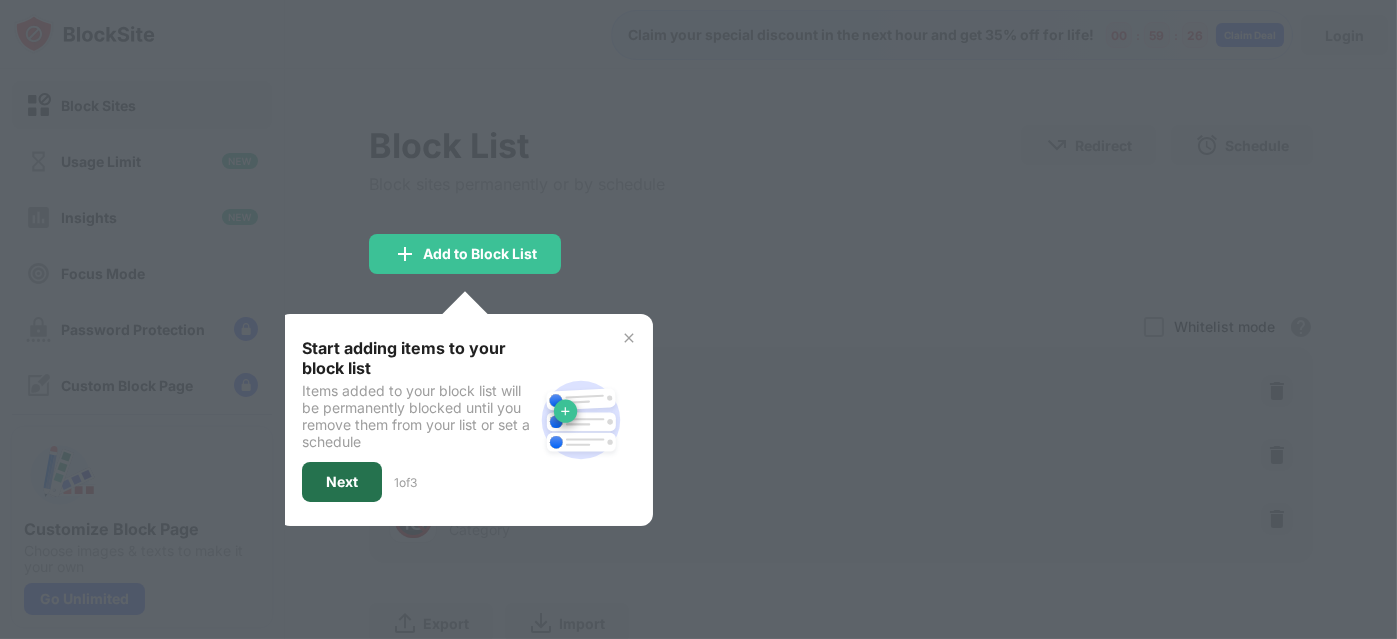 click on "Next" at bounding box center (342, 482) 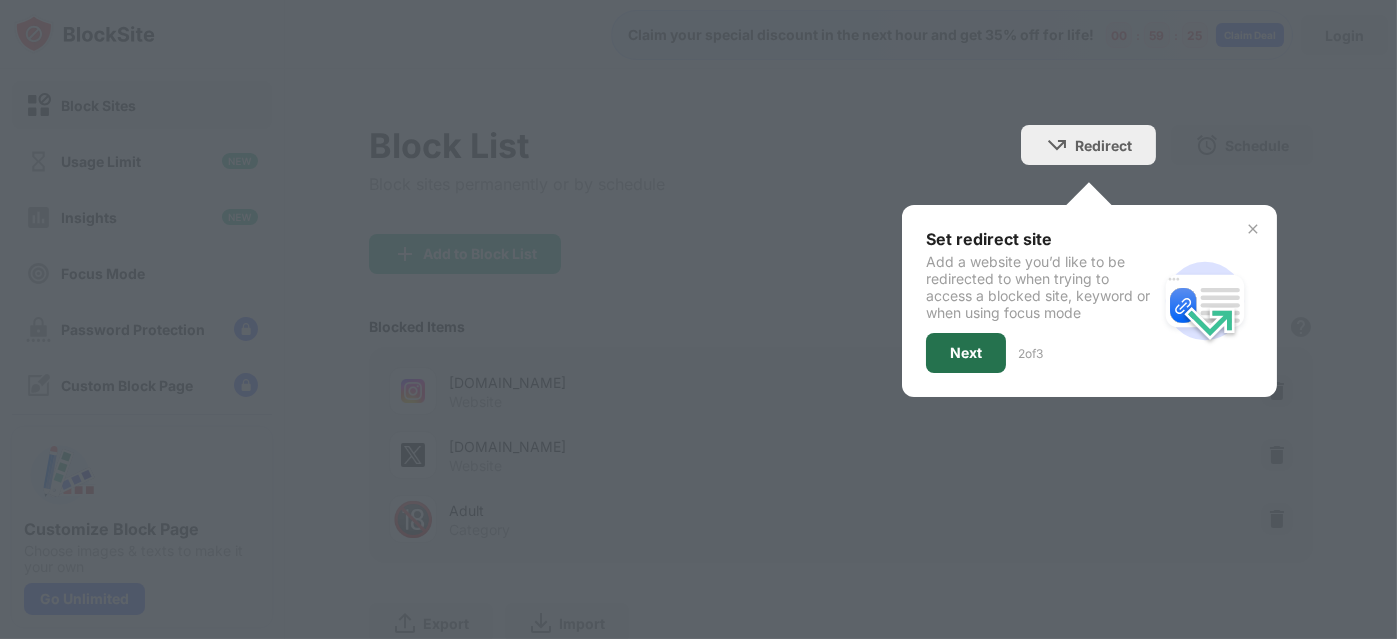 click on "Next" at bounding box center (966, 353) 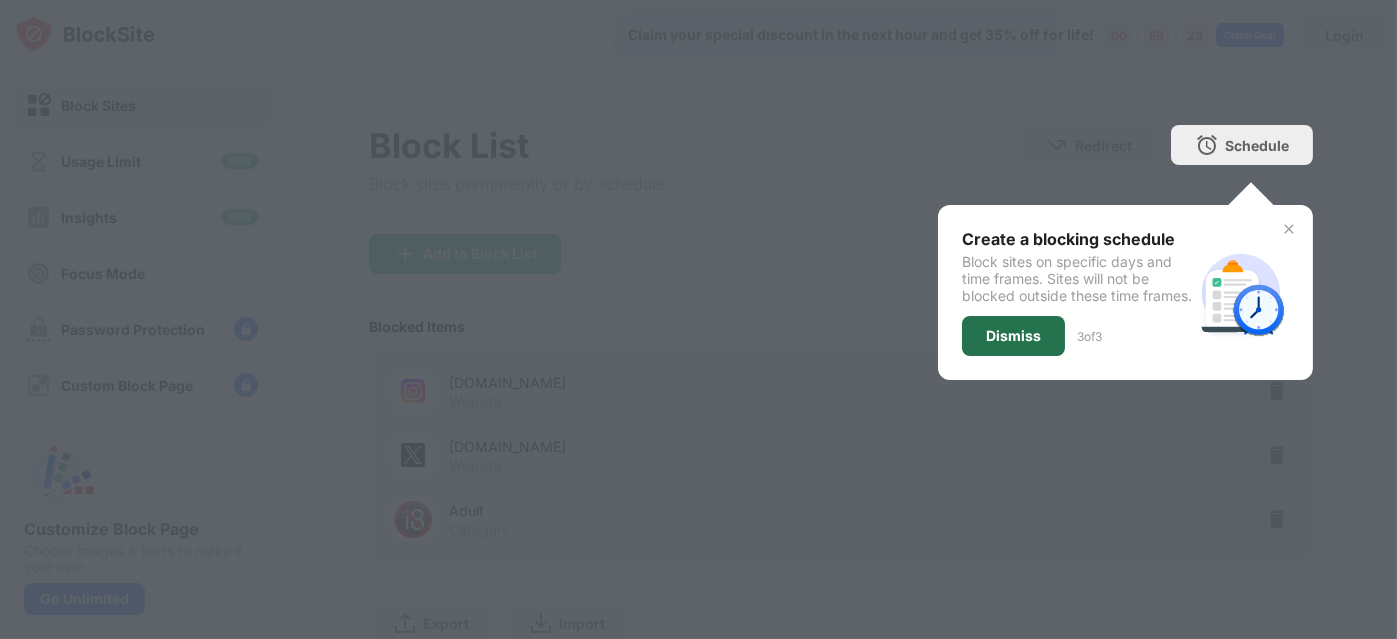 click on "Dismiss" at bounding box center (1013, 336) 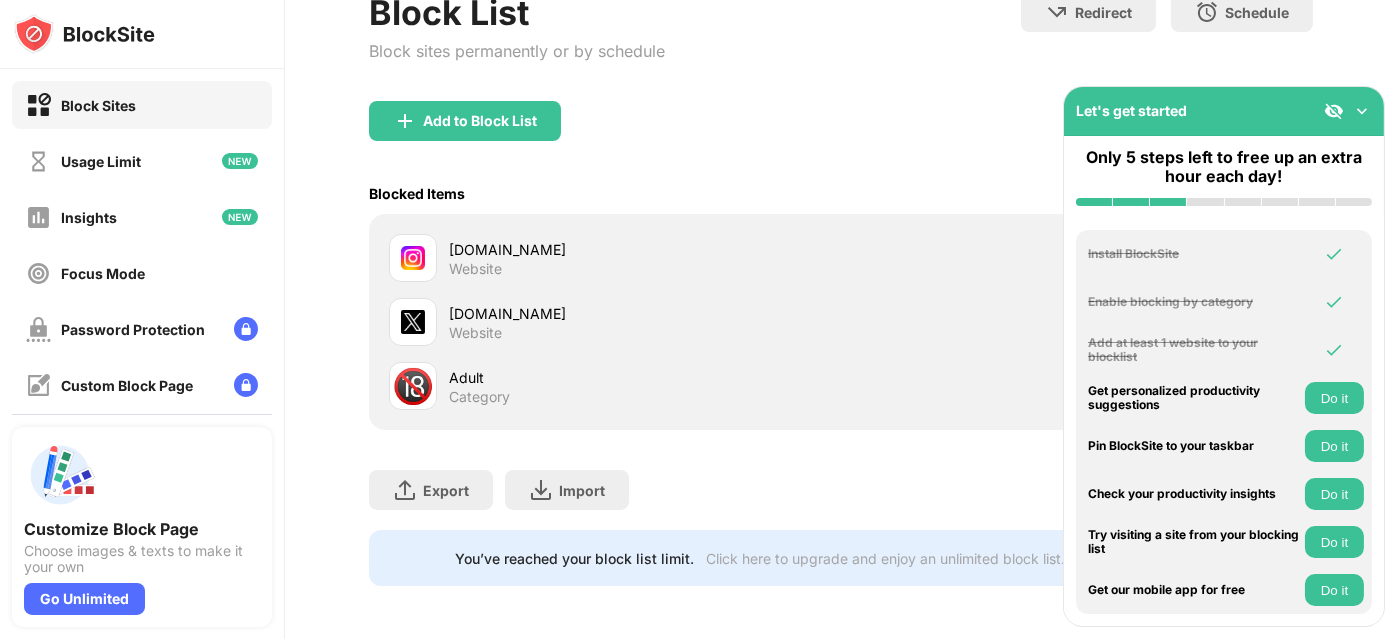 scroll, scrollTop: 149, scrollLeft: 0, axis: vertical 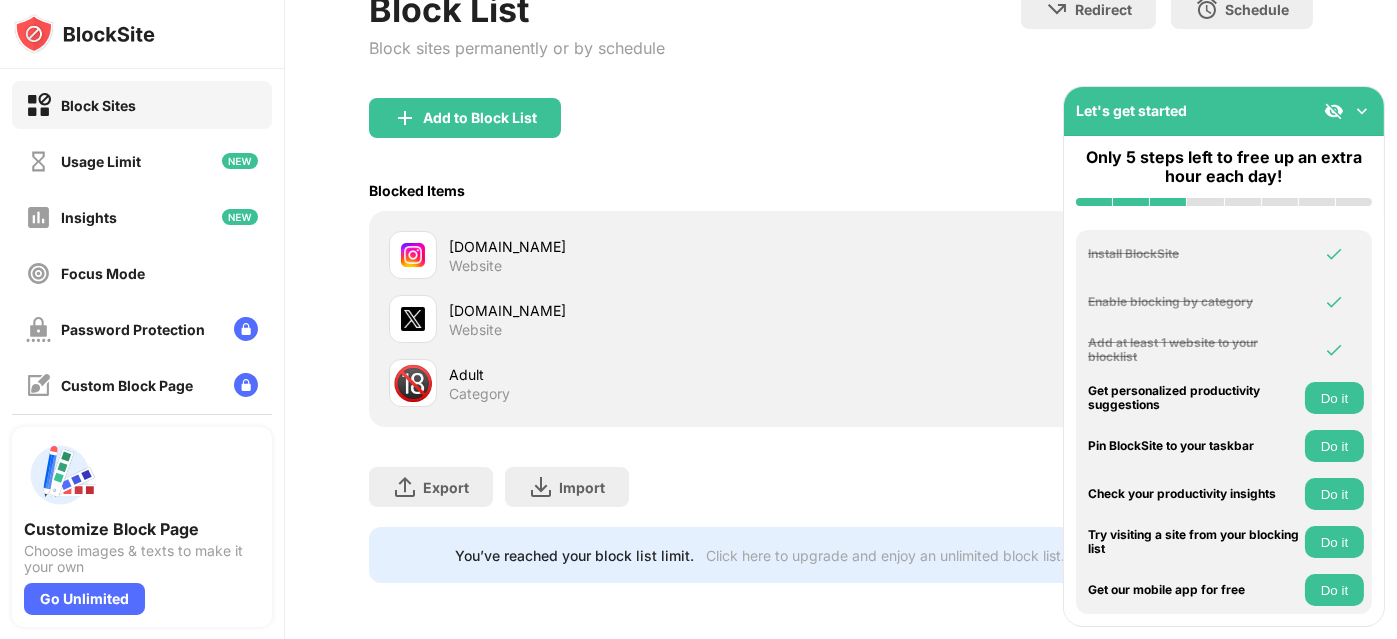 click on "[DOMAIN_NAME]" at bounding box center [645, 310] 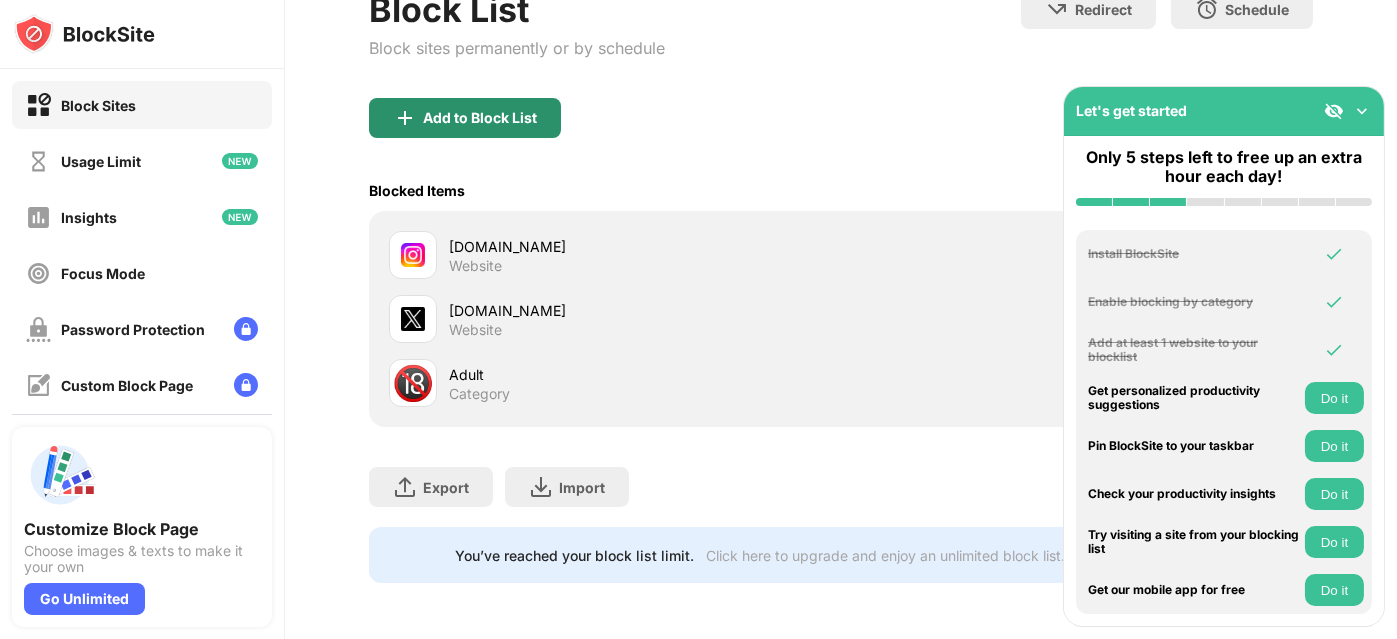 click on "Add to Block List" at bounding box center (480, 118) 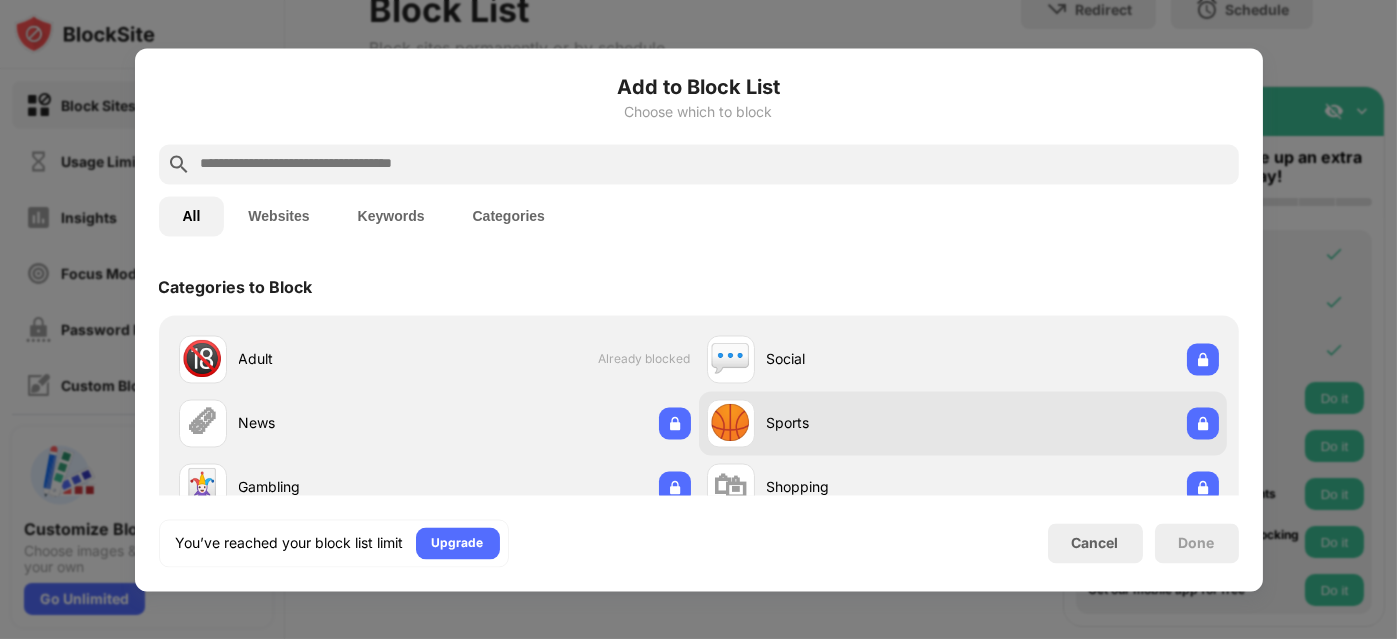 scroll, scrollTop: 0, scrollLeft: 0, axis: both 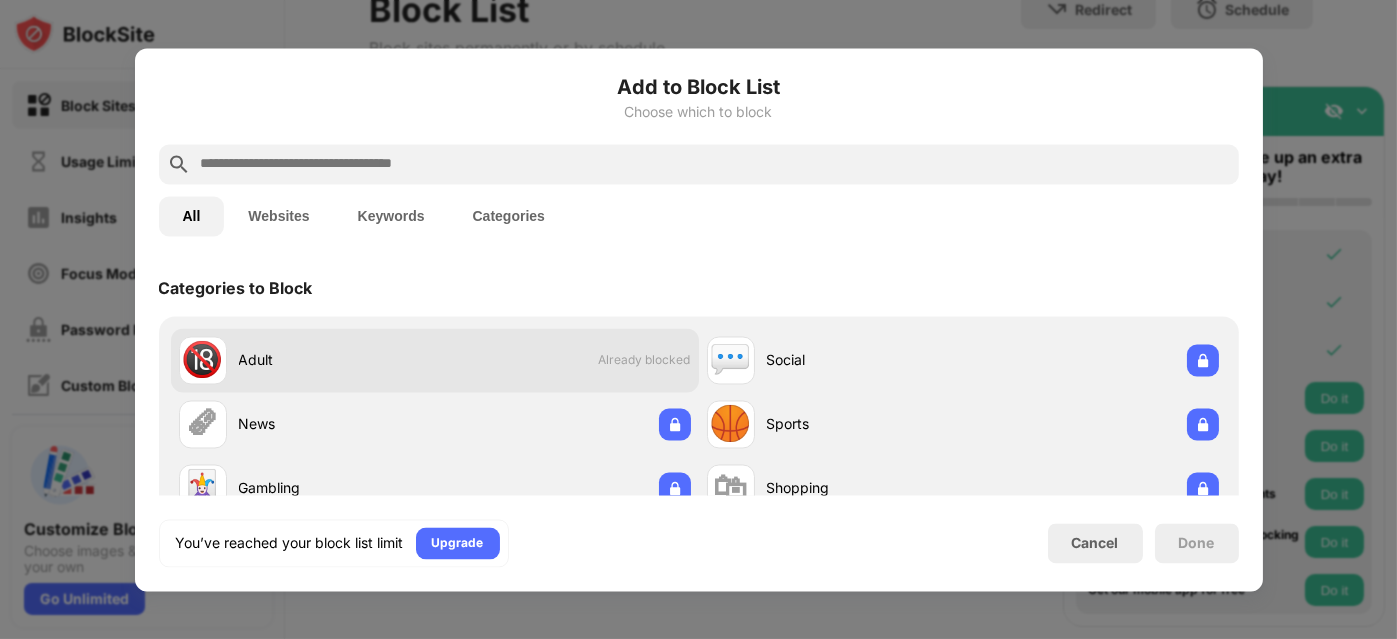 click on "🔞 Adult Already blocked" at bounding box center (435, 360) 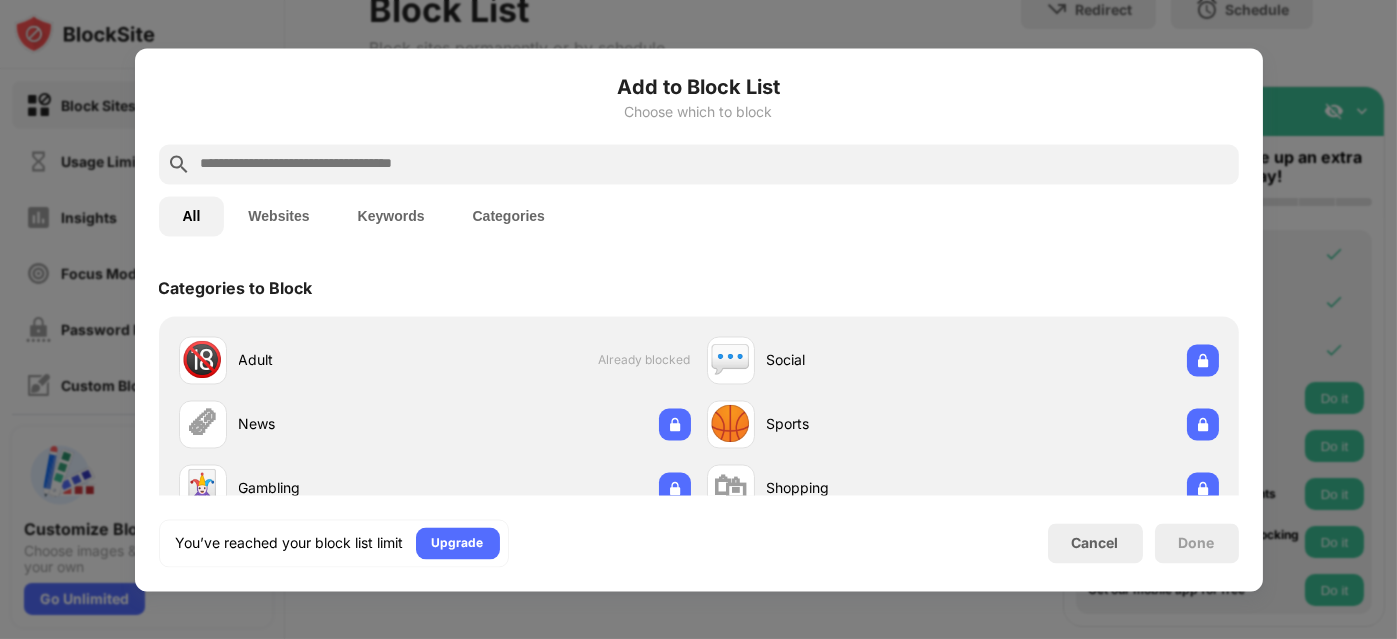 click on "Websites" at bounding box center [278, 216] 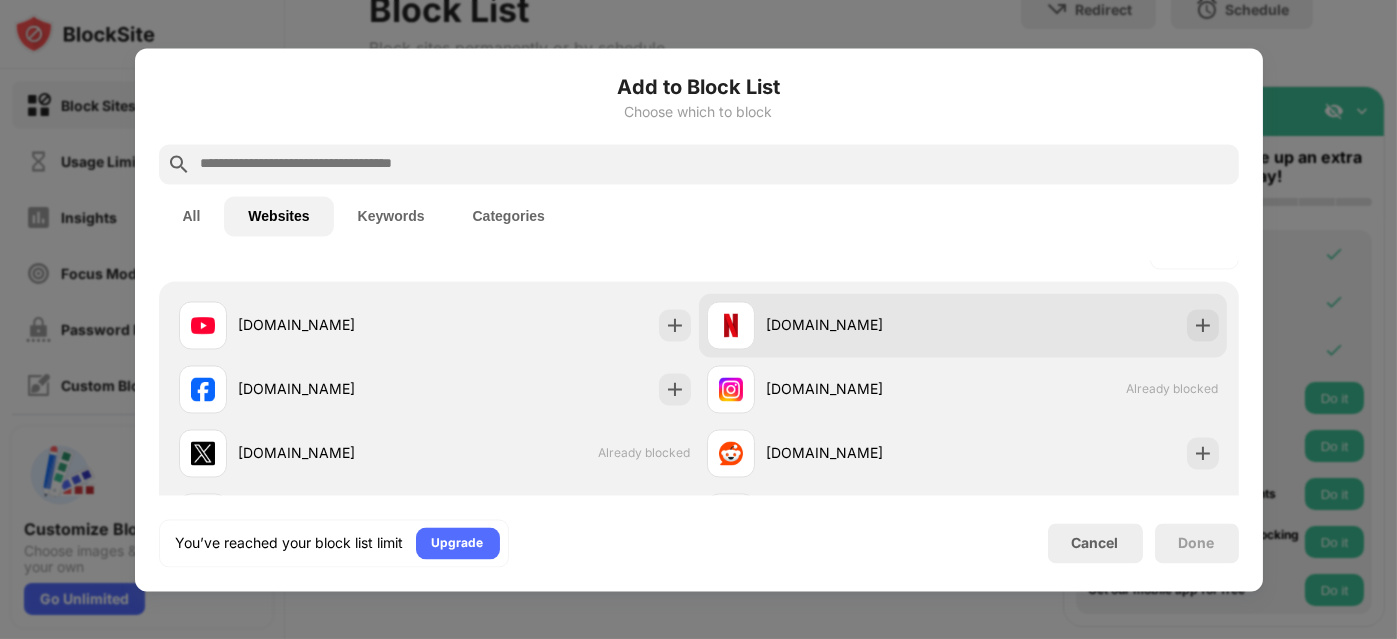 scroll, scrollTop: 0, scrollLeft: 0, axis: both 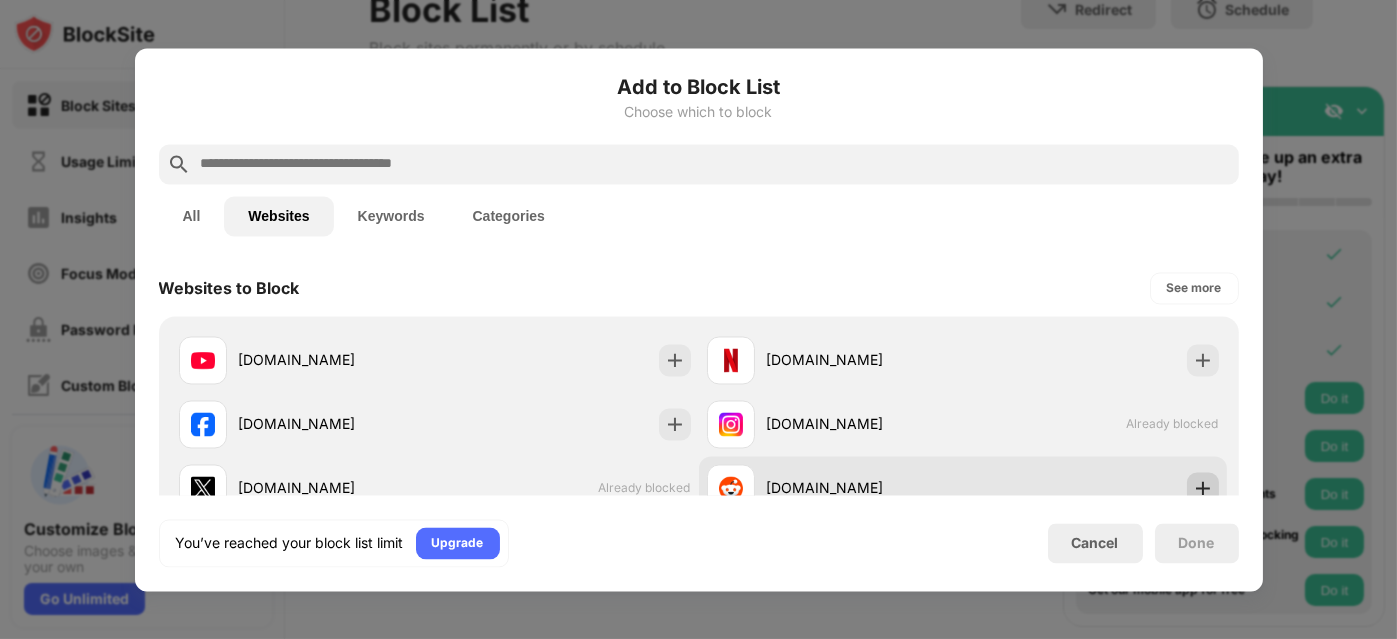 click at bounding box center (1203, 488) 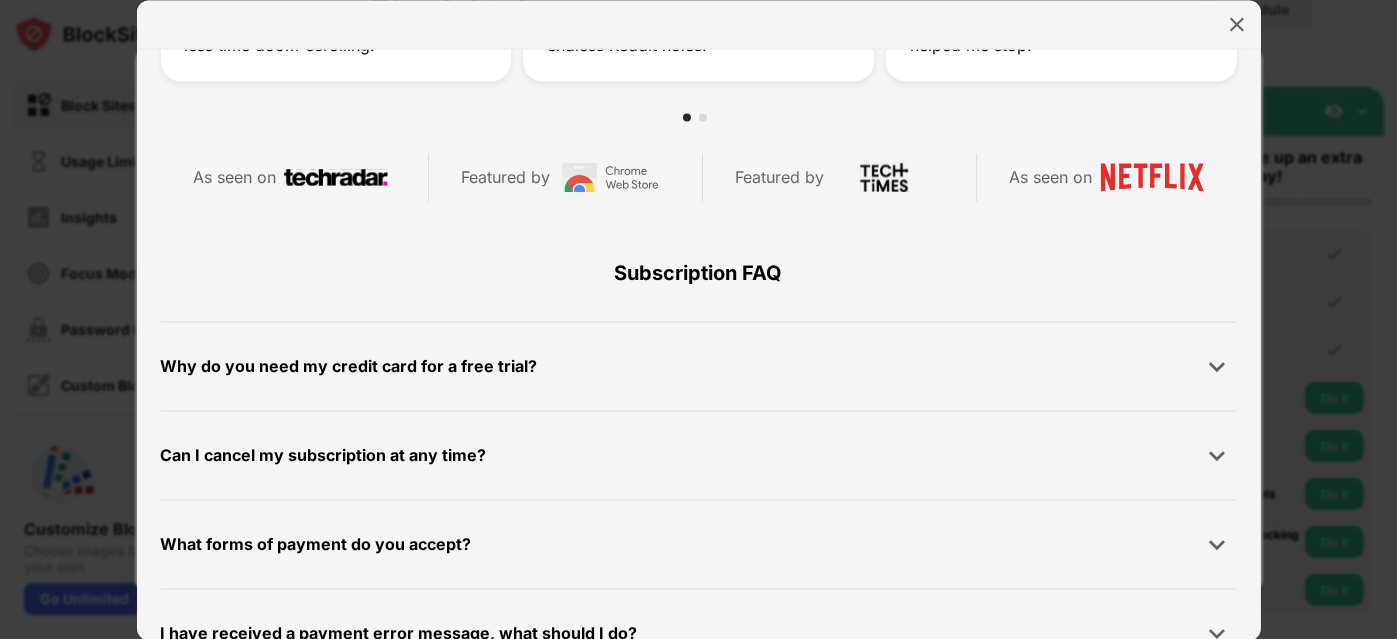 scroll, scrollTop: 500, scrollLeft: 0, axis: vertical 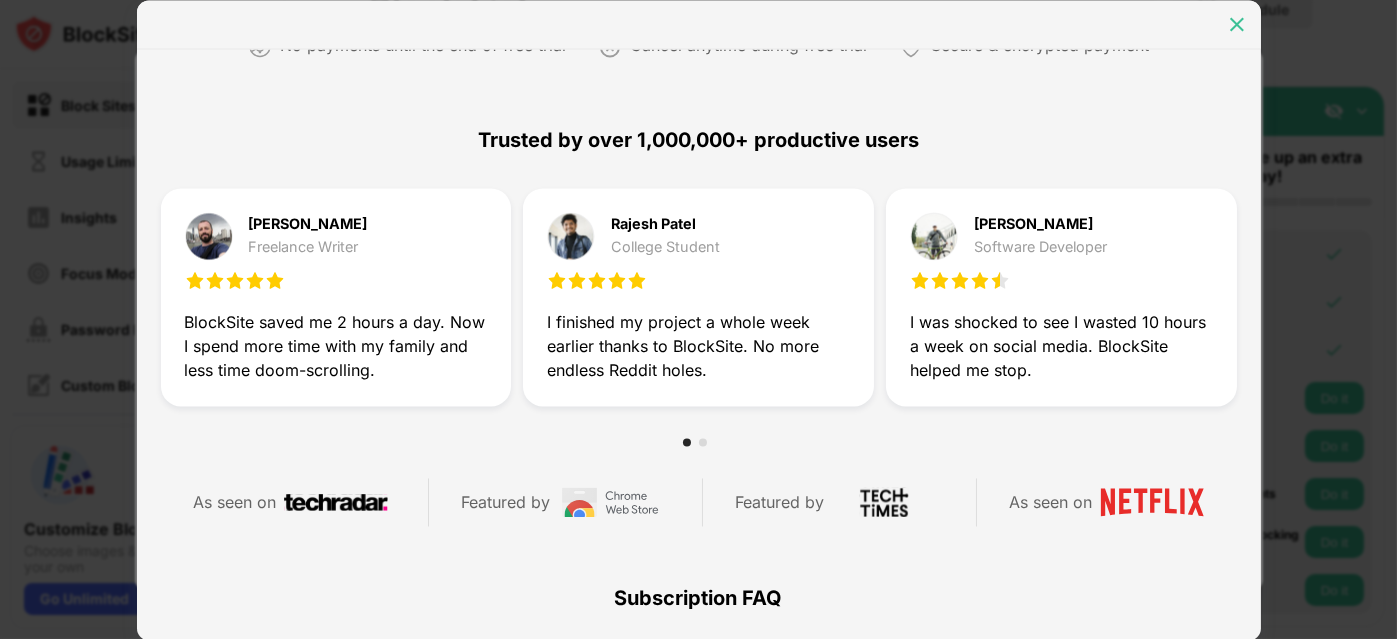 click at bounding box center [1237, 24] 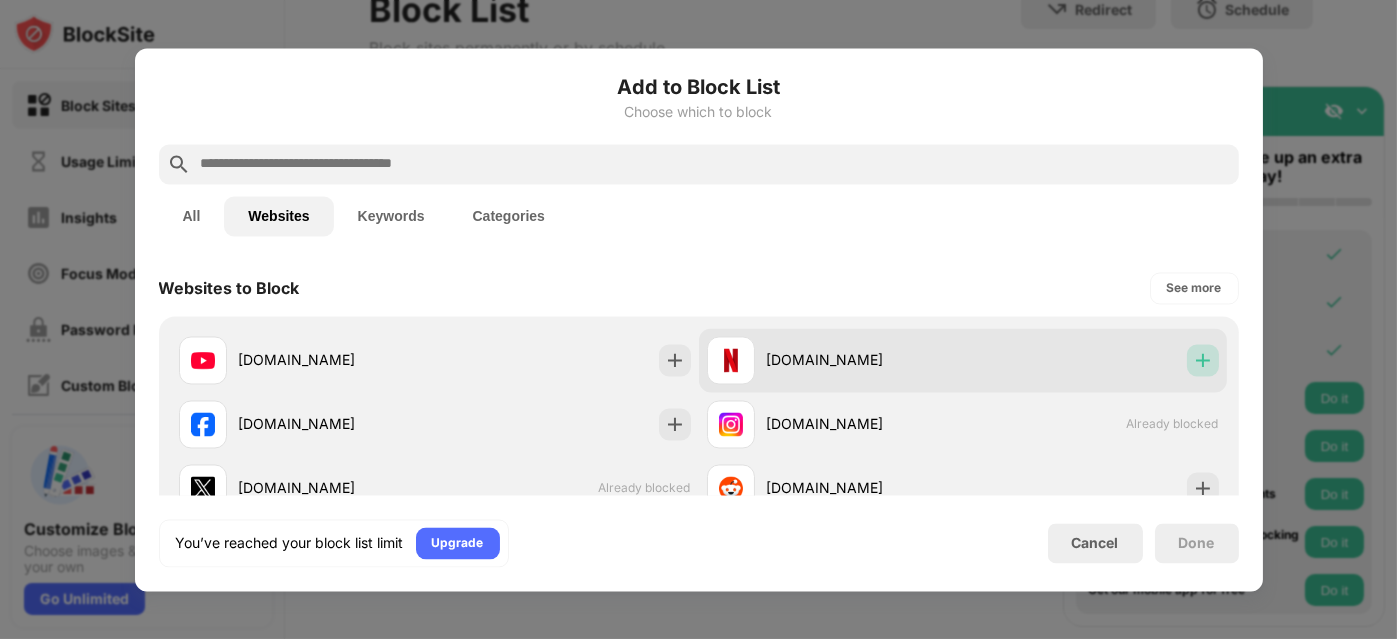 click at bounding box center (1203, 360) 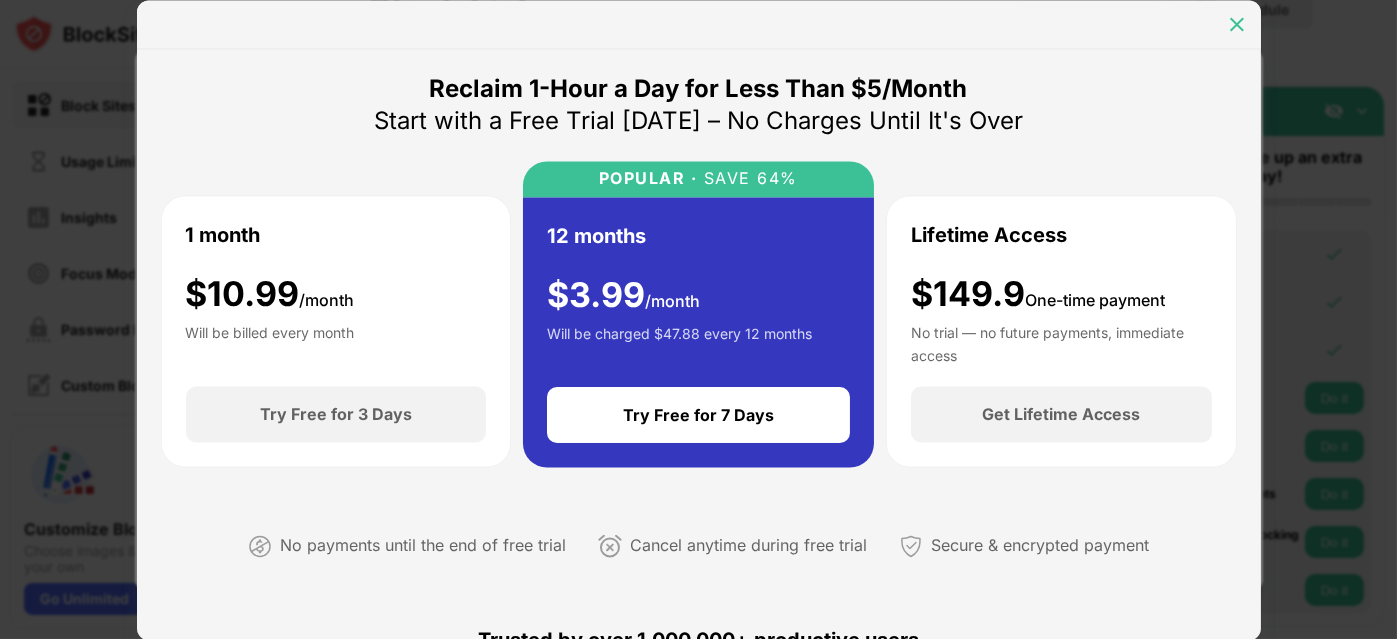 click at bounding box center [1237, 24] 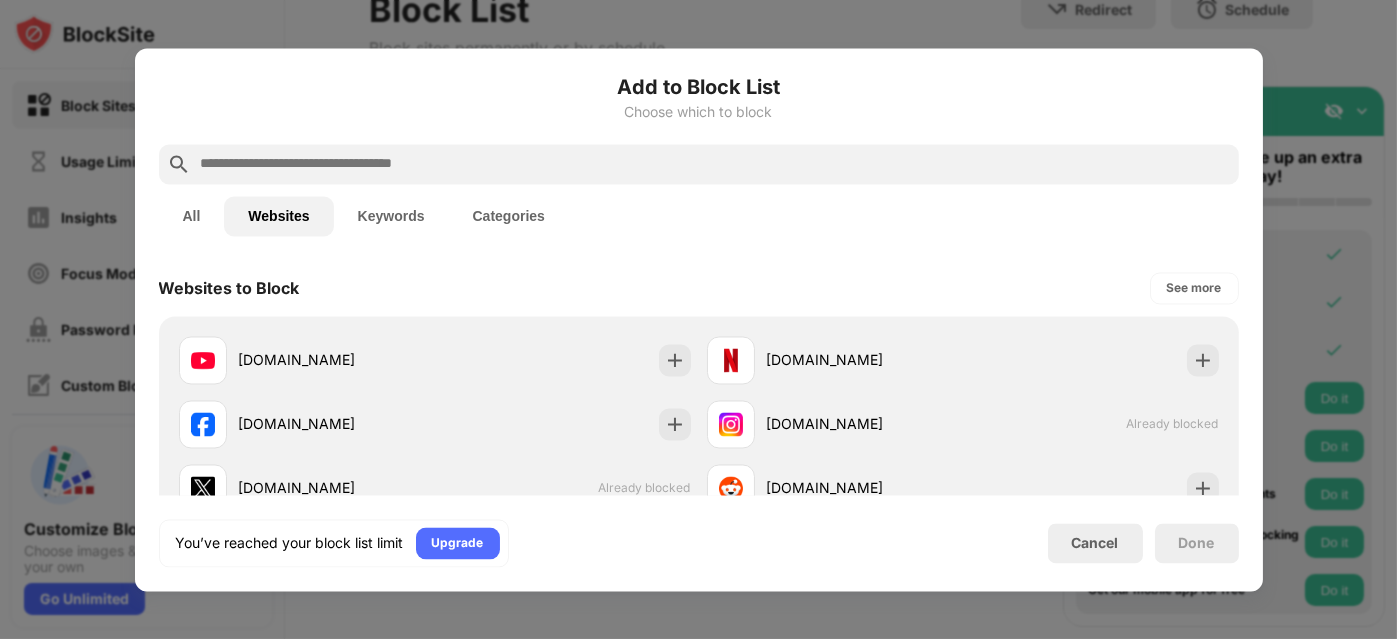 drag, startPoint x: 1251, startPoint y: 38, endPoint x: 1194, endPoint y: 1, distance: 67.95587 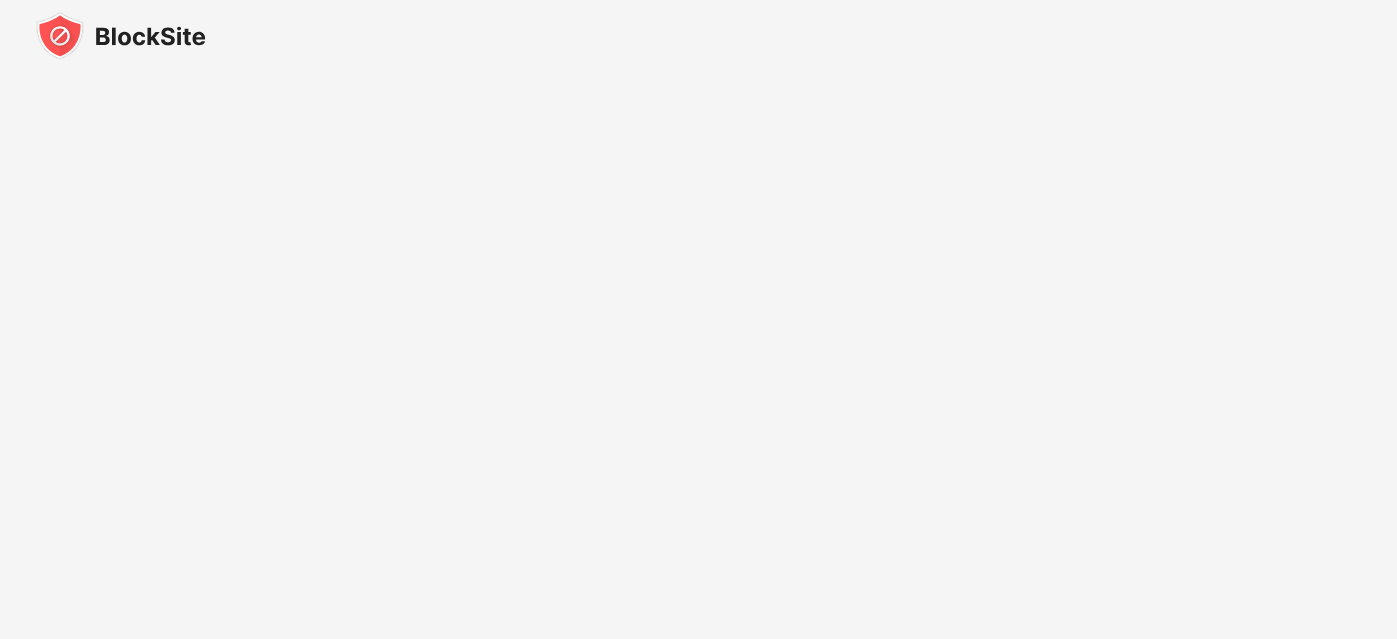 scroll, scrollTop: 0, scrollLeft: 0, axis: both 